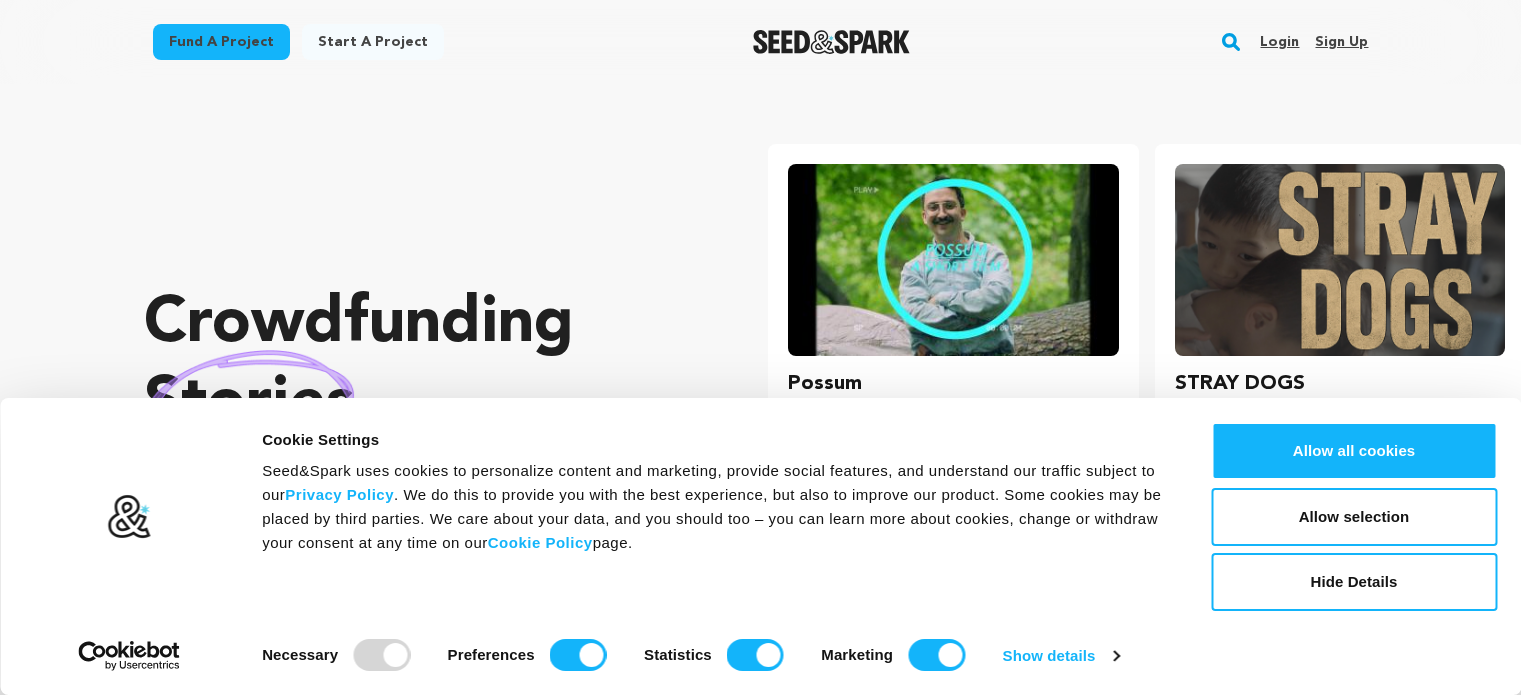 scroll, scrollTop: 0, scrollLeft: 0, axis: both 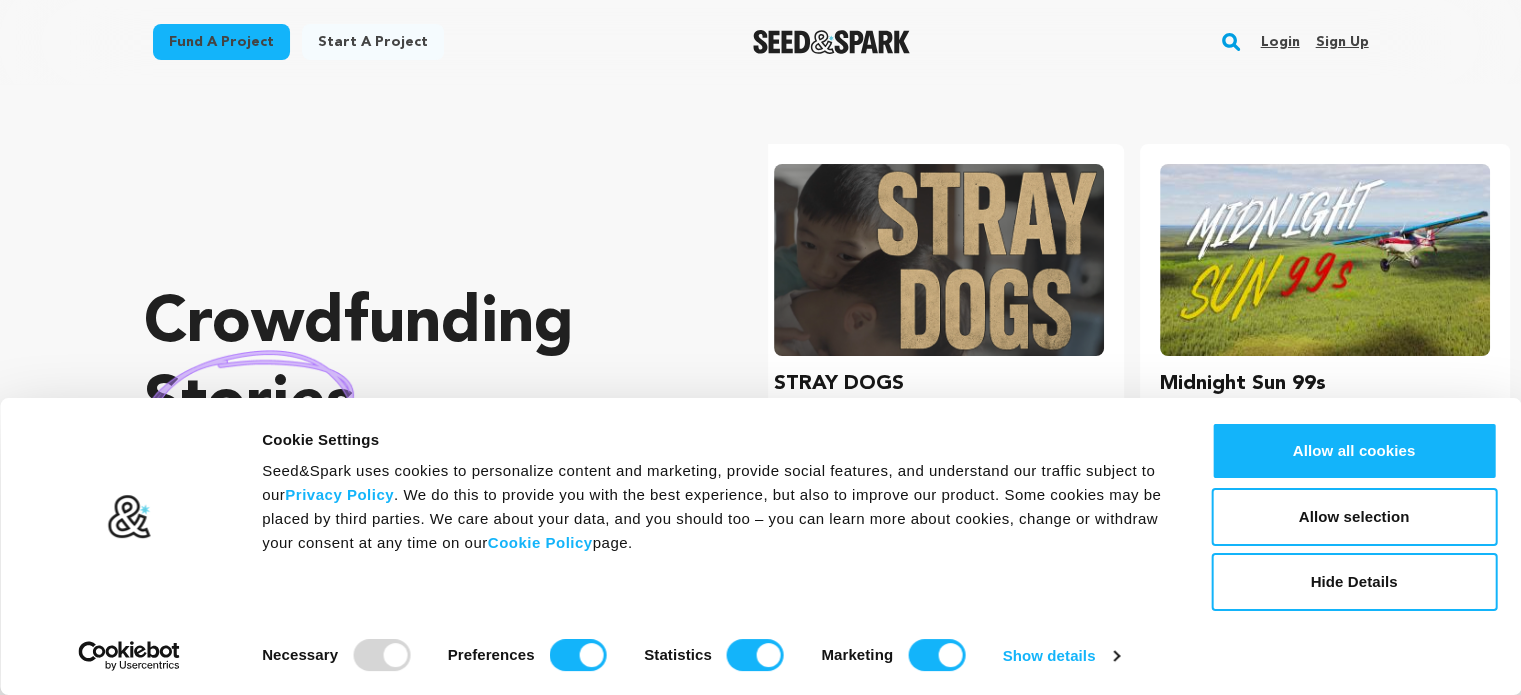 click on "Sign up" at bounding box center [1341, 42] 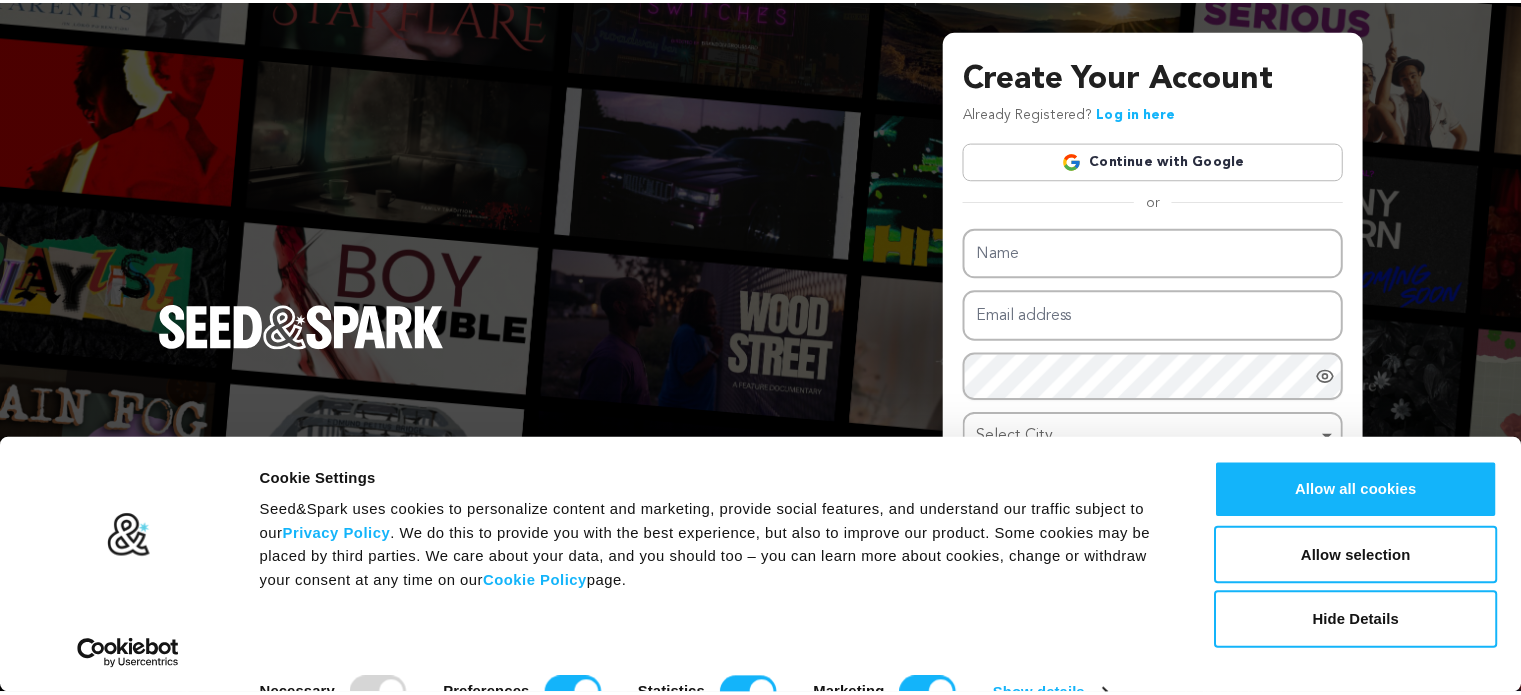 scroll, scrollTop: 0, scrollLeft: 0, axis: both 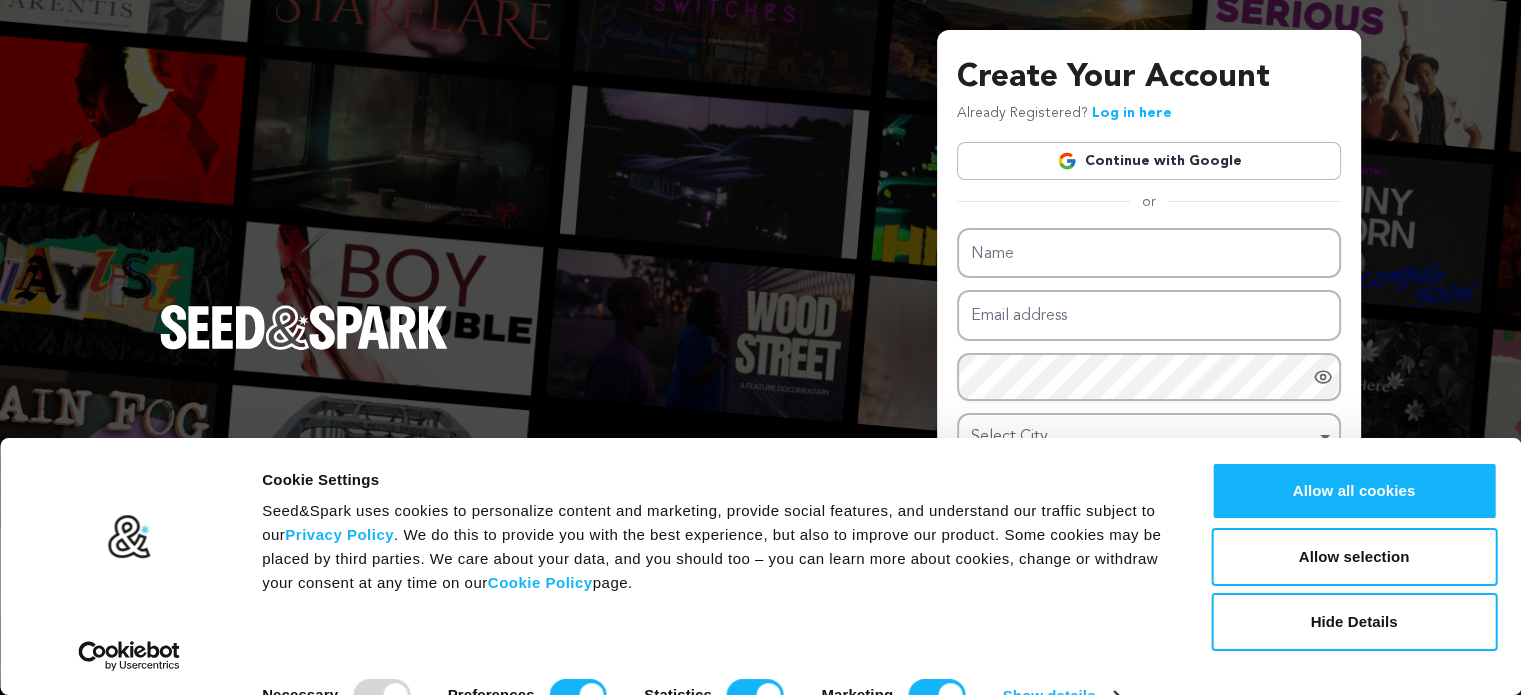 click on "Create Your Account
Already Registered?
Log in here
Continue with Google
or
[ENCODED_DATA]
[NAME]" at bounding box center [1149, 344] 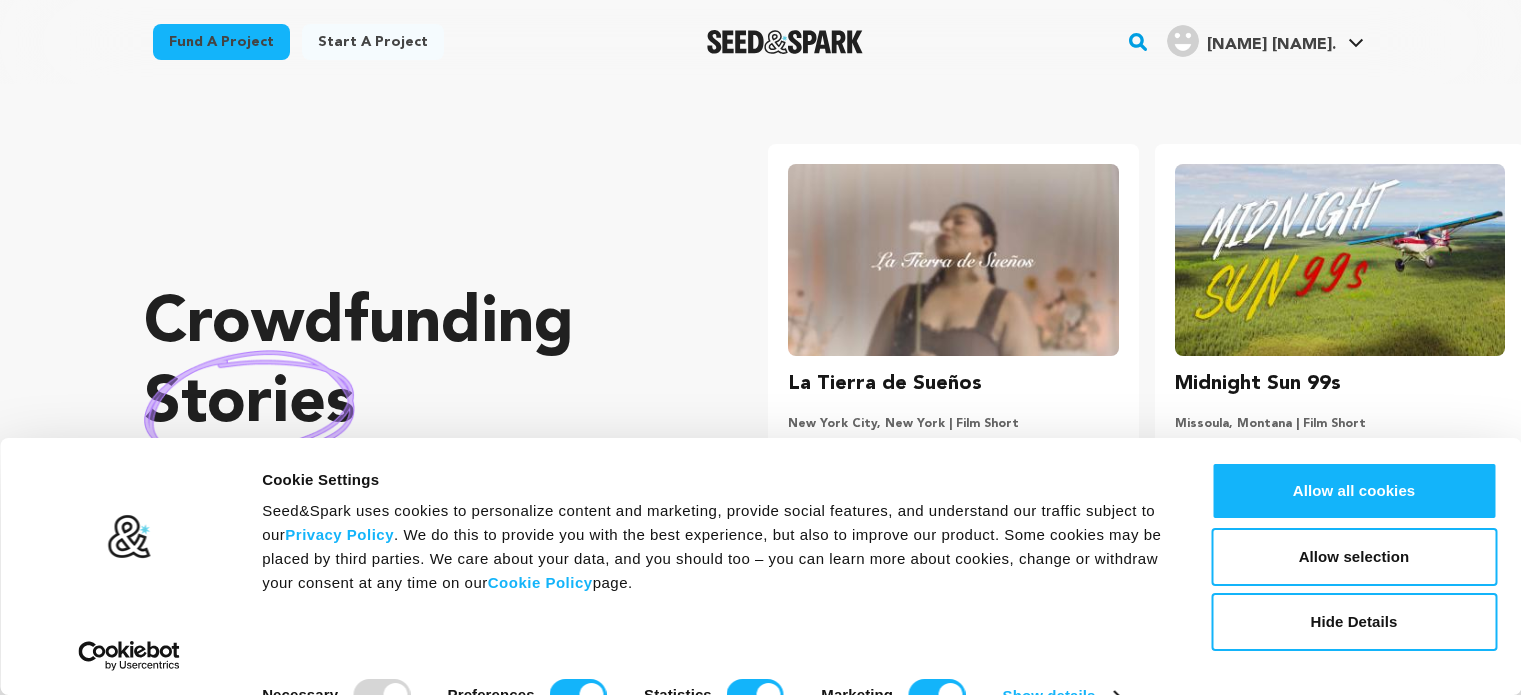 scroll, scrollTop: 0, scrollLeft: 0, axis: both 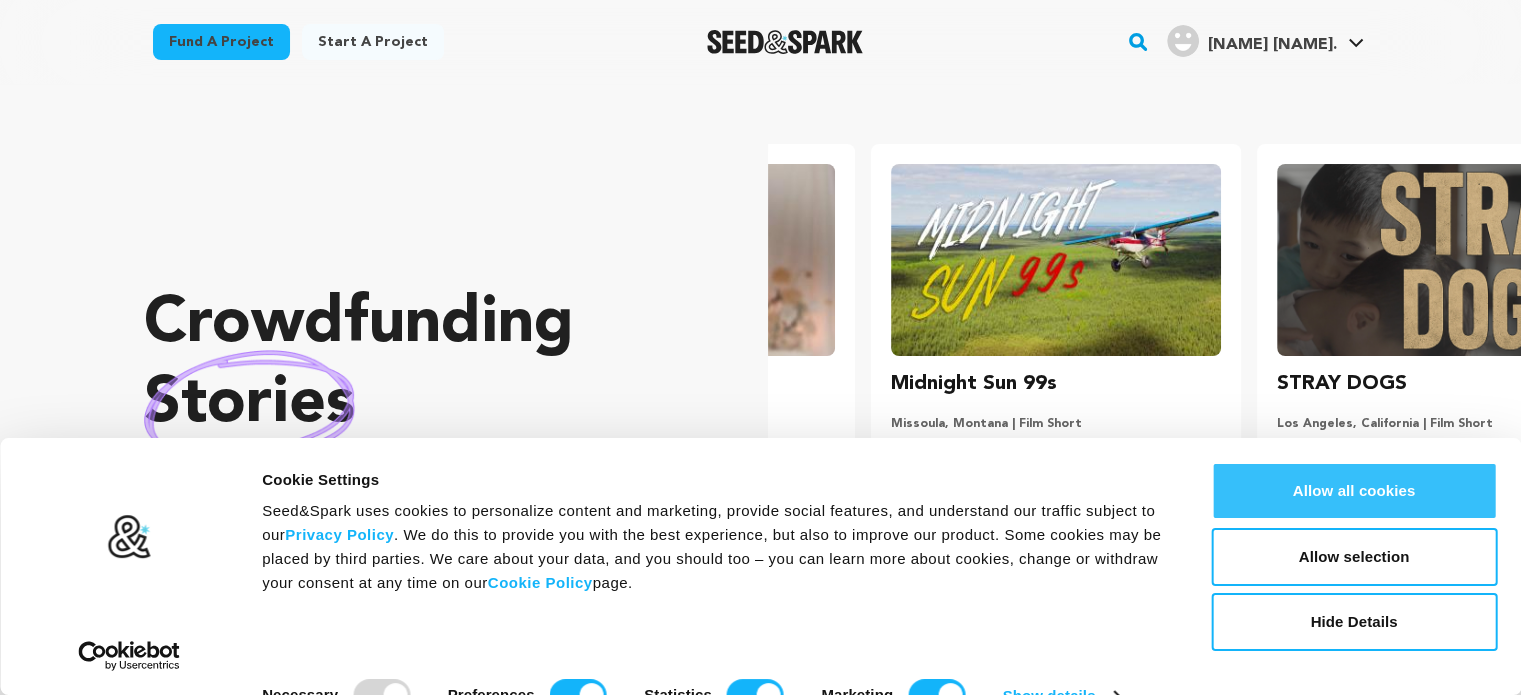 click on "Allow all cookies" at bounding box center [1354, 491] 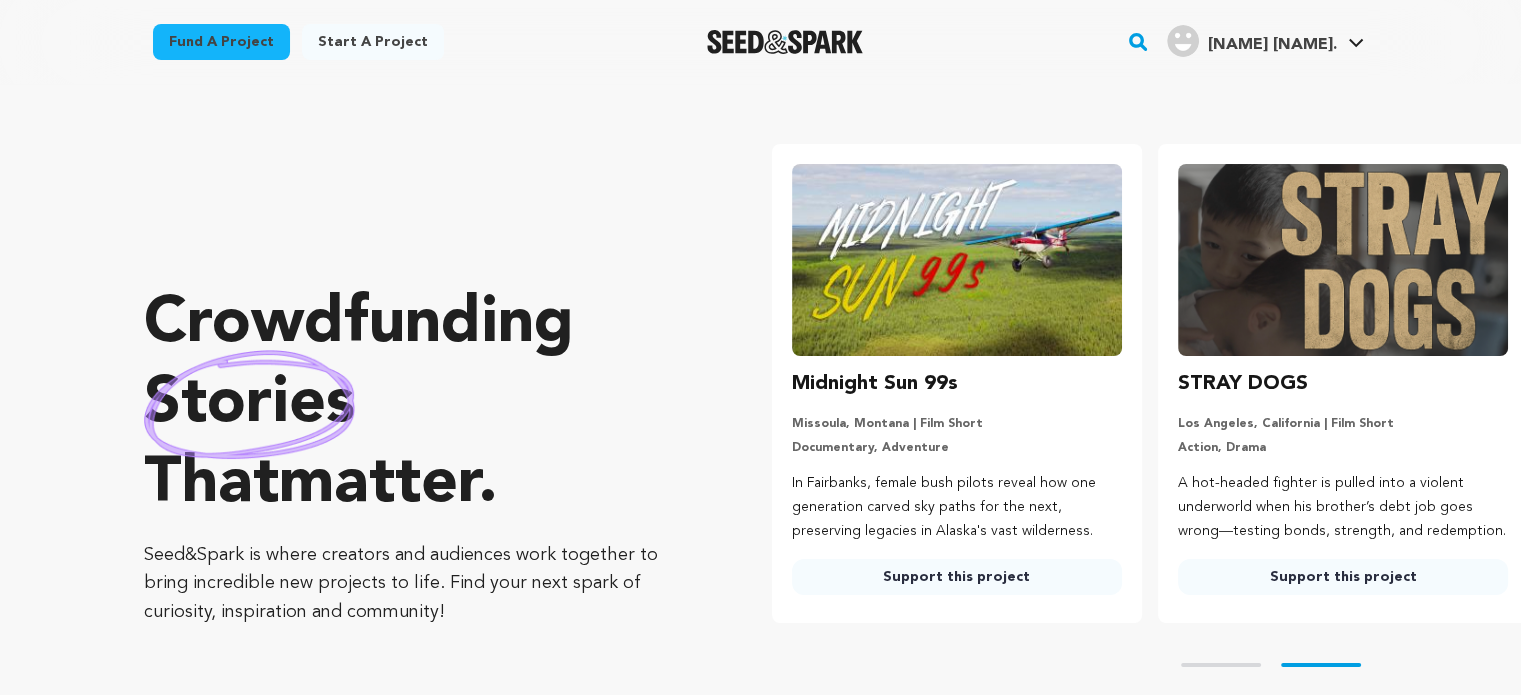scroll, scrollTop: 0, scrollLeft: 401, axis: horizontal 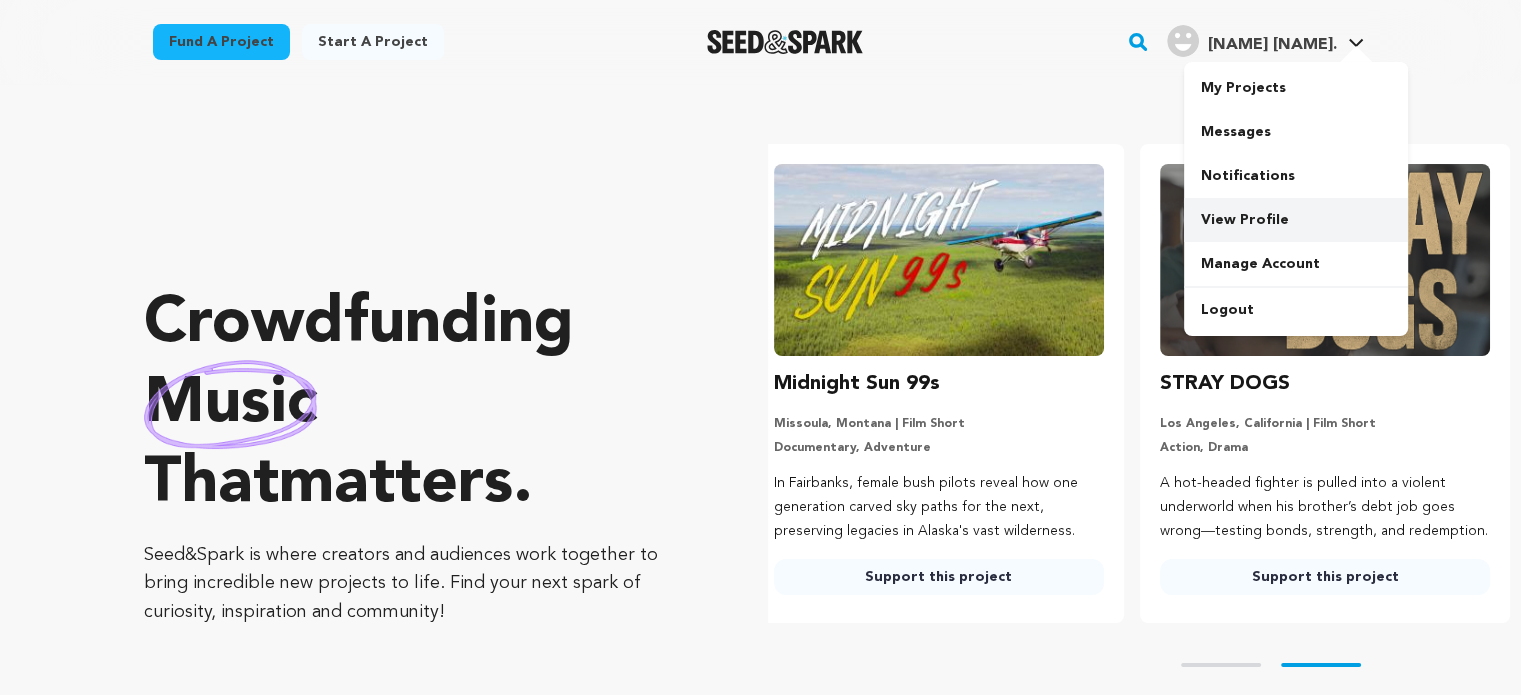 click on "View Profile" at bounding box center (1296, 220) 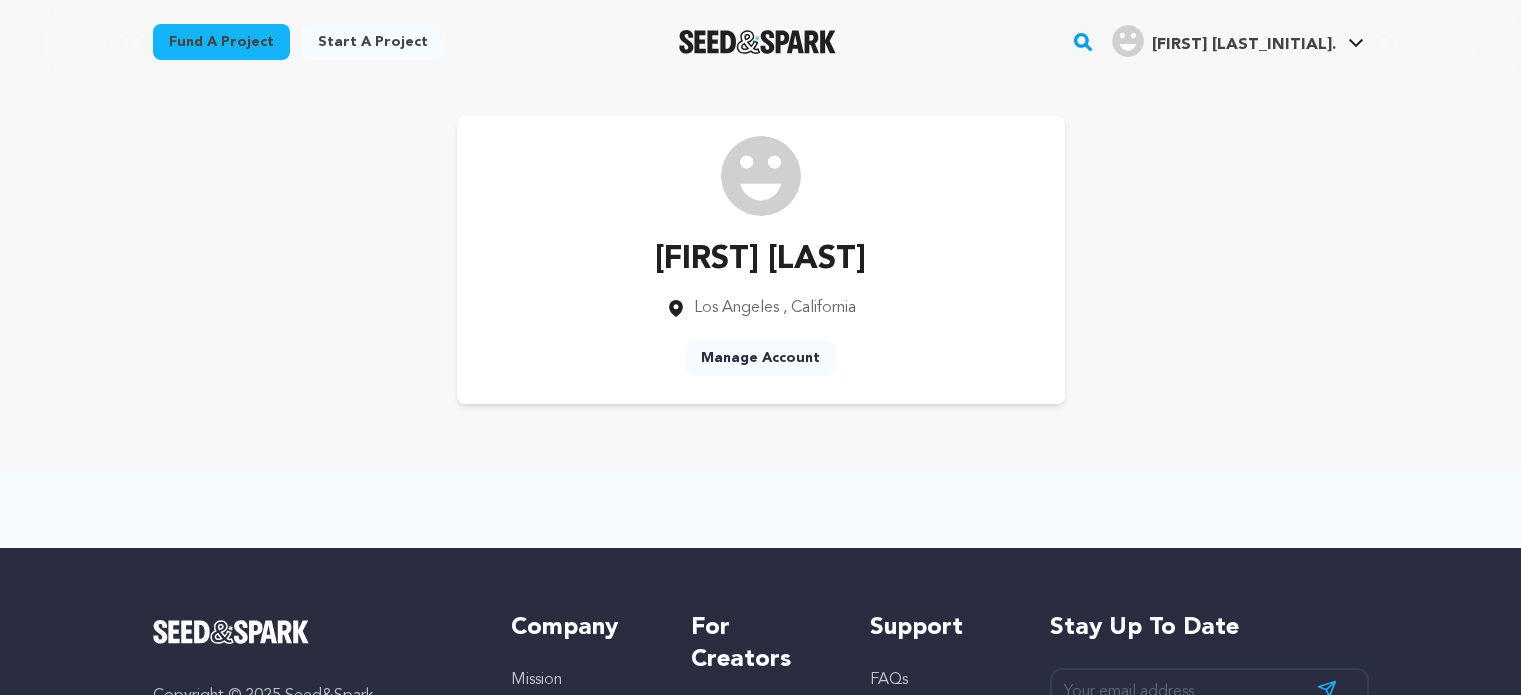 scroll, scrollTop: 0, scrollLeft: 0, axis: both 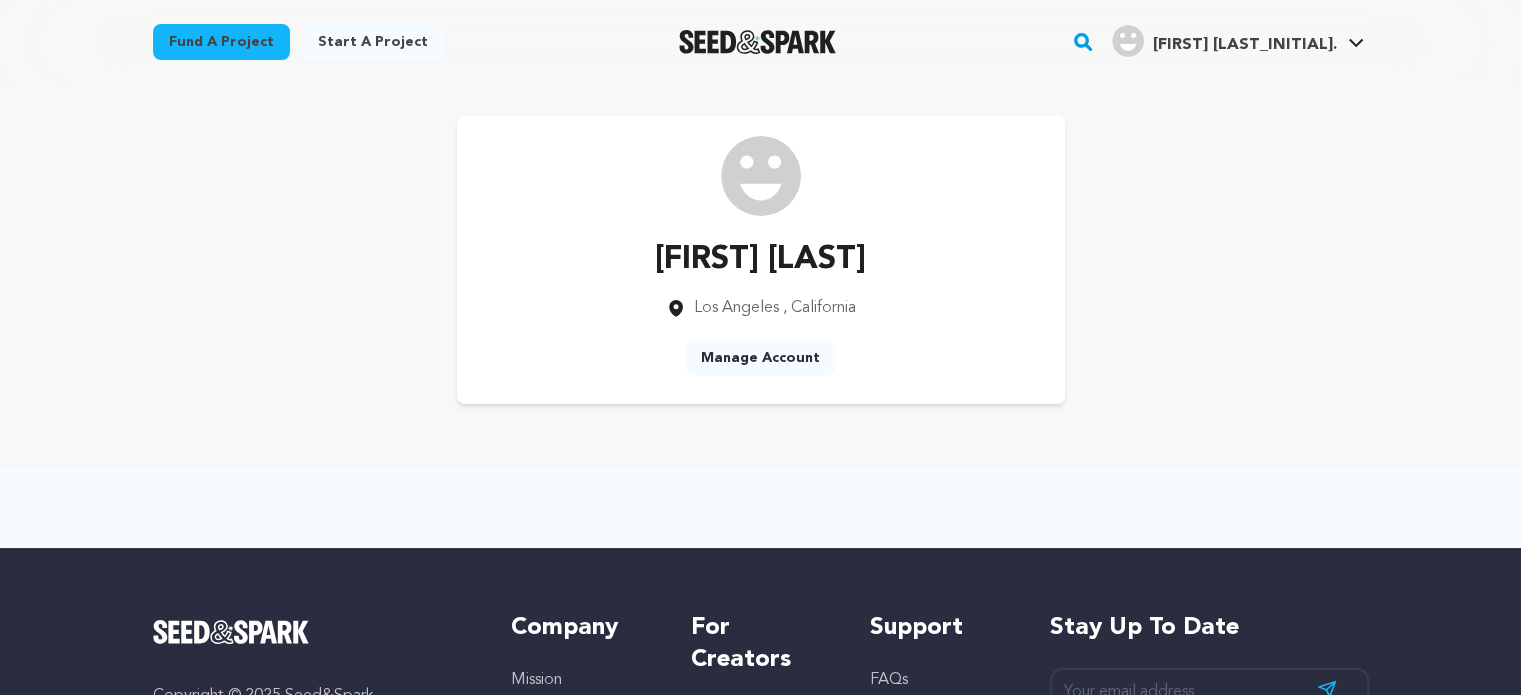 click on "Manage Account" at bounding box center (760, 358) 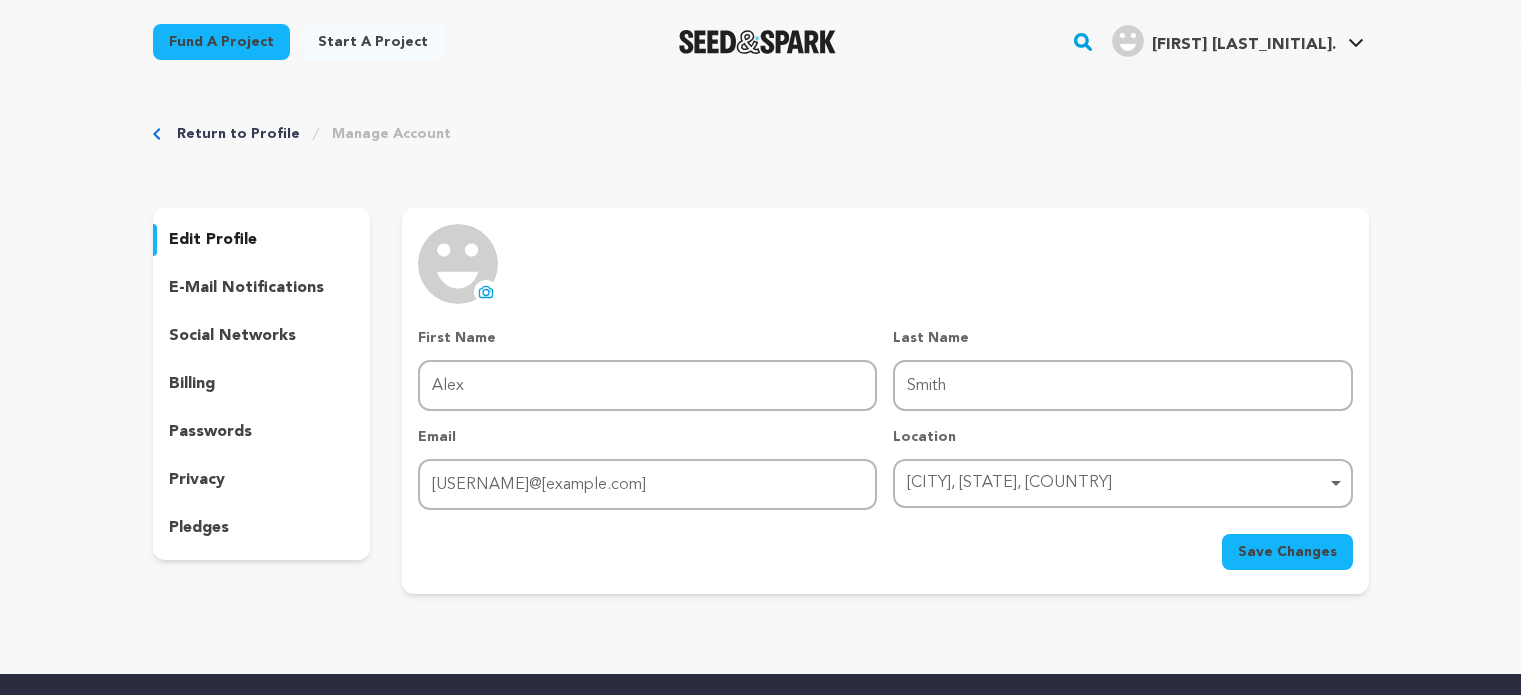 scroll, scrollTop: 0, scrollLeft: 0, axis: both 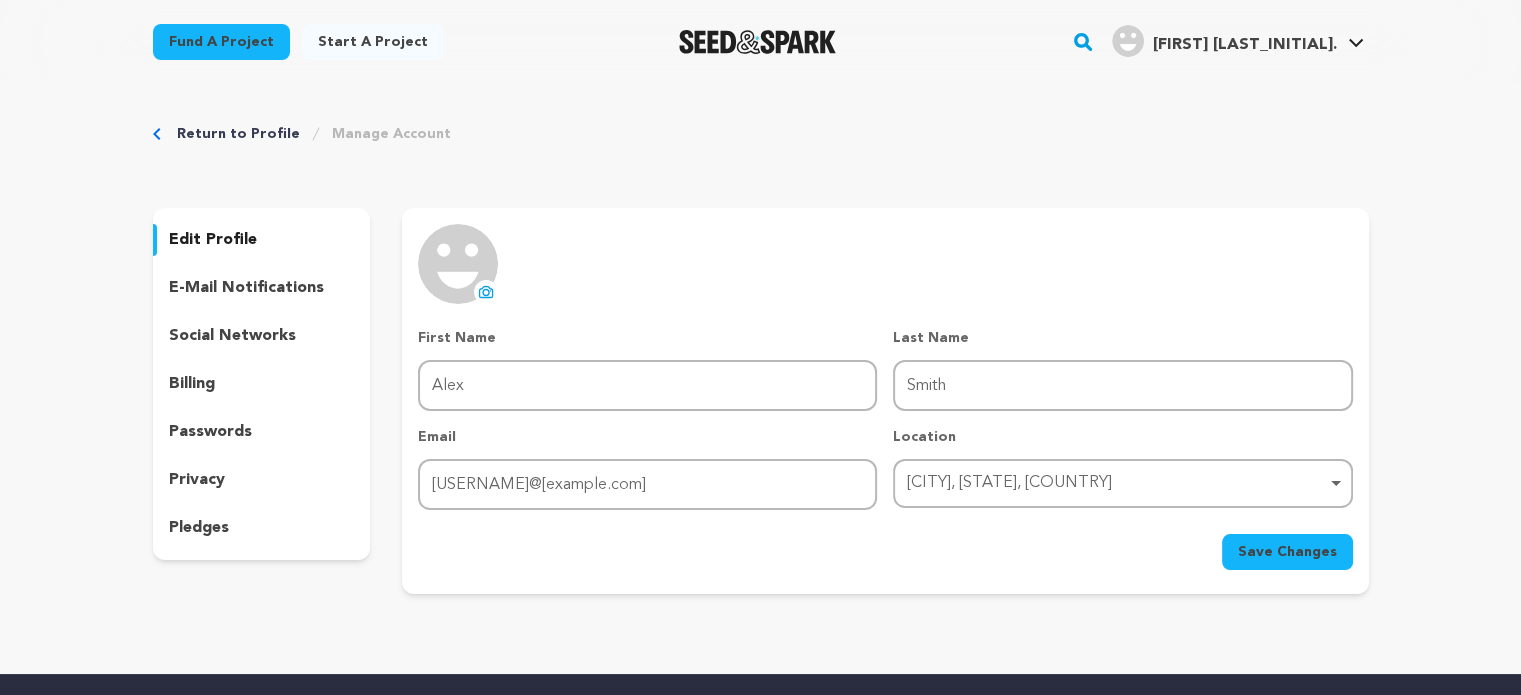 click on "[CITY], [STATE], [COUNTRY] Remove item" at bounding box center [1116, 483] 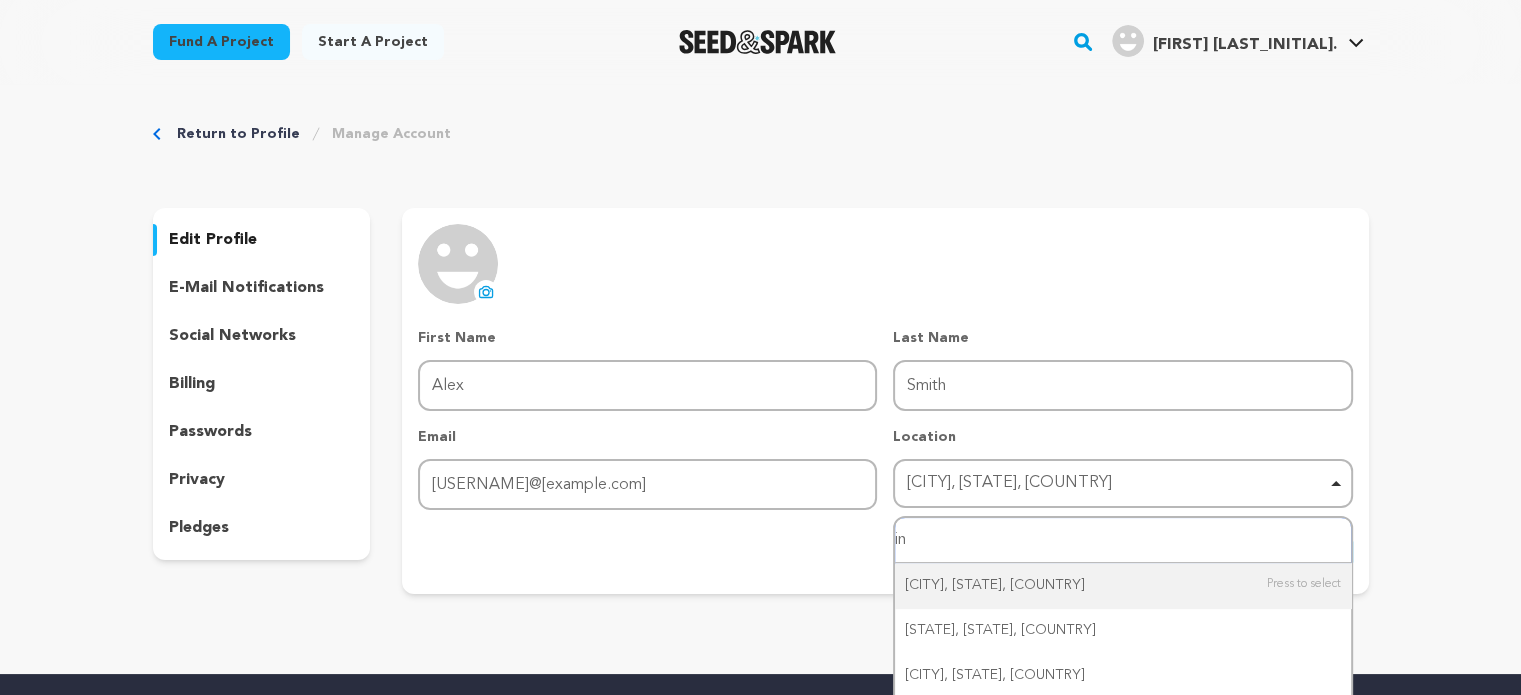 type on "i" 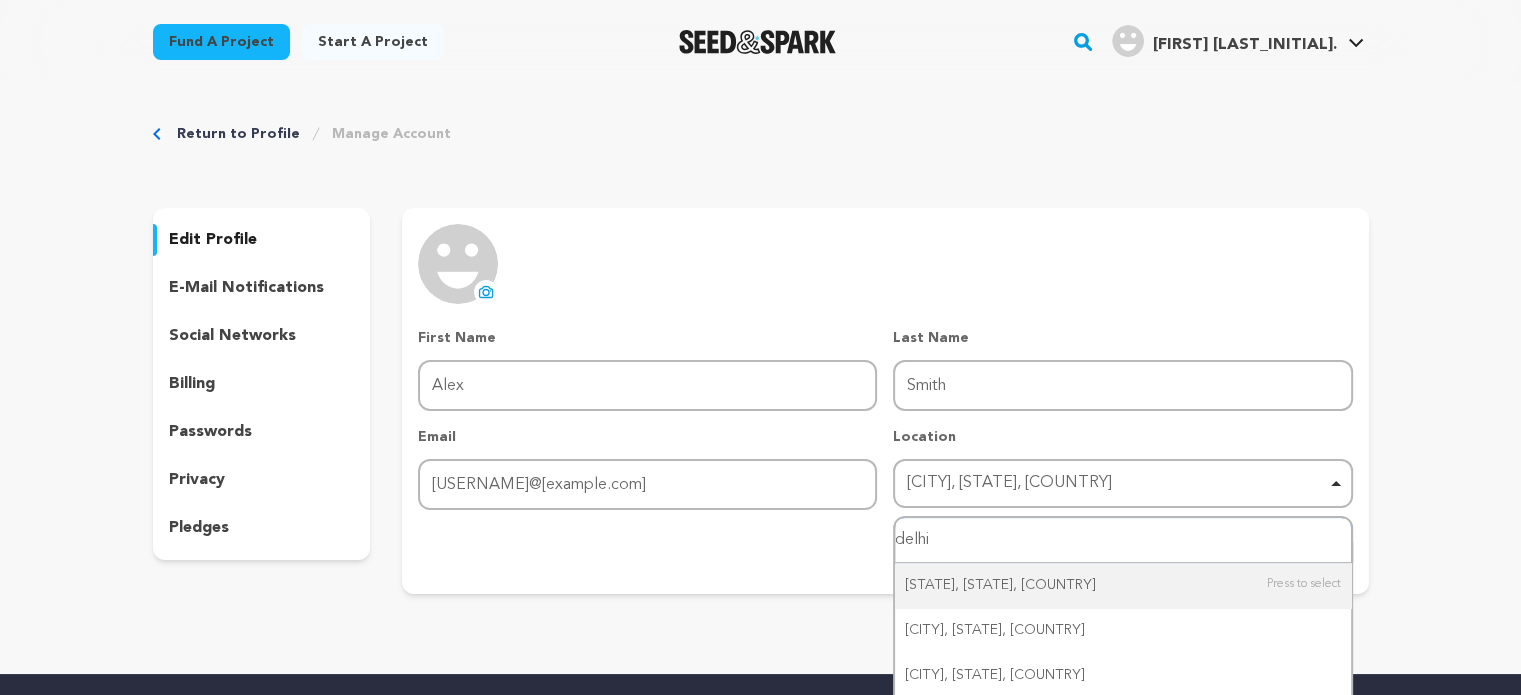 type on "delhi" 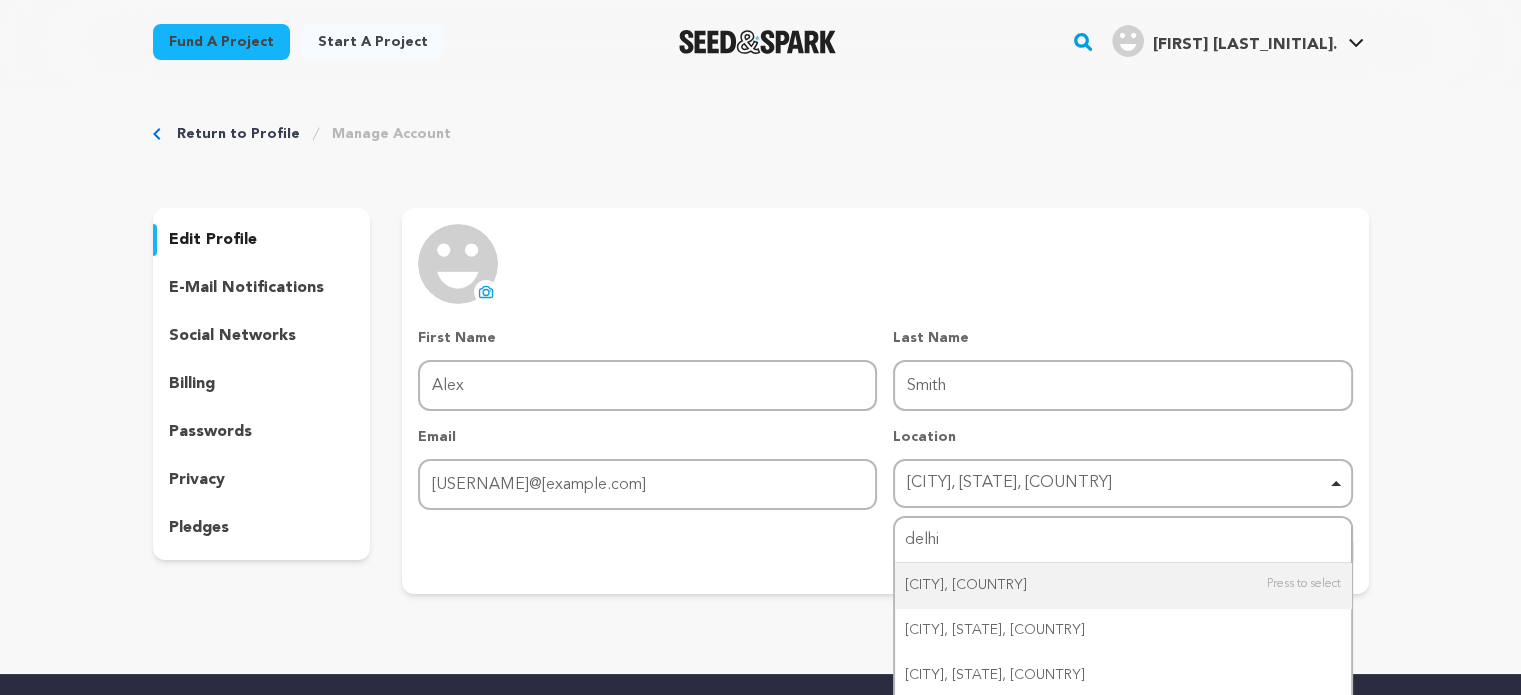 type 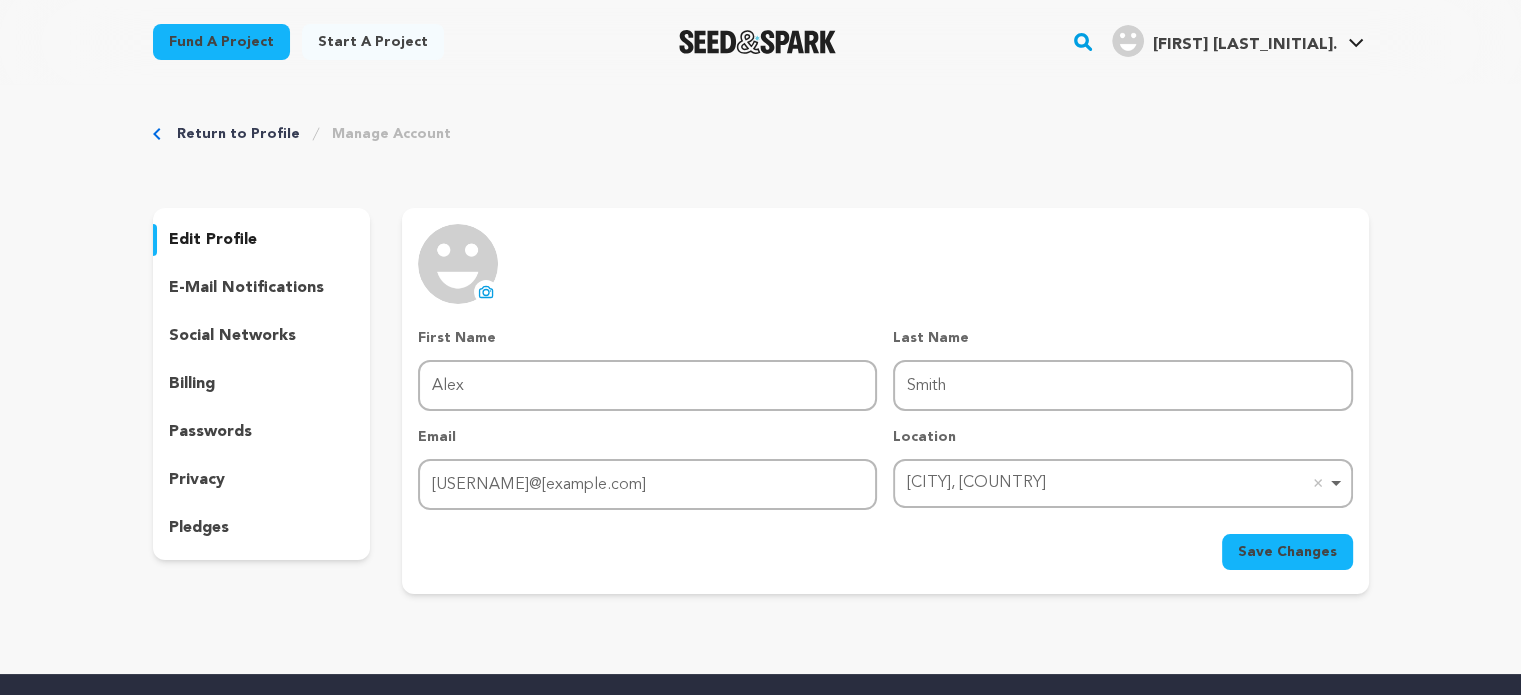click on "Save Changes" at bounding box center (1287, 552) 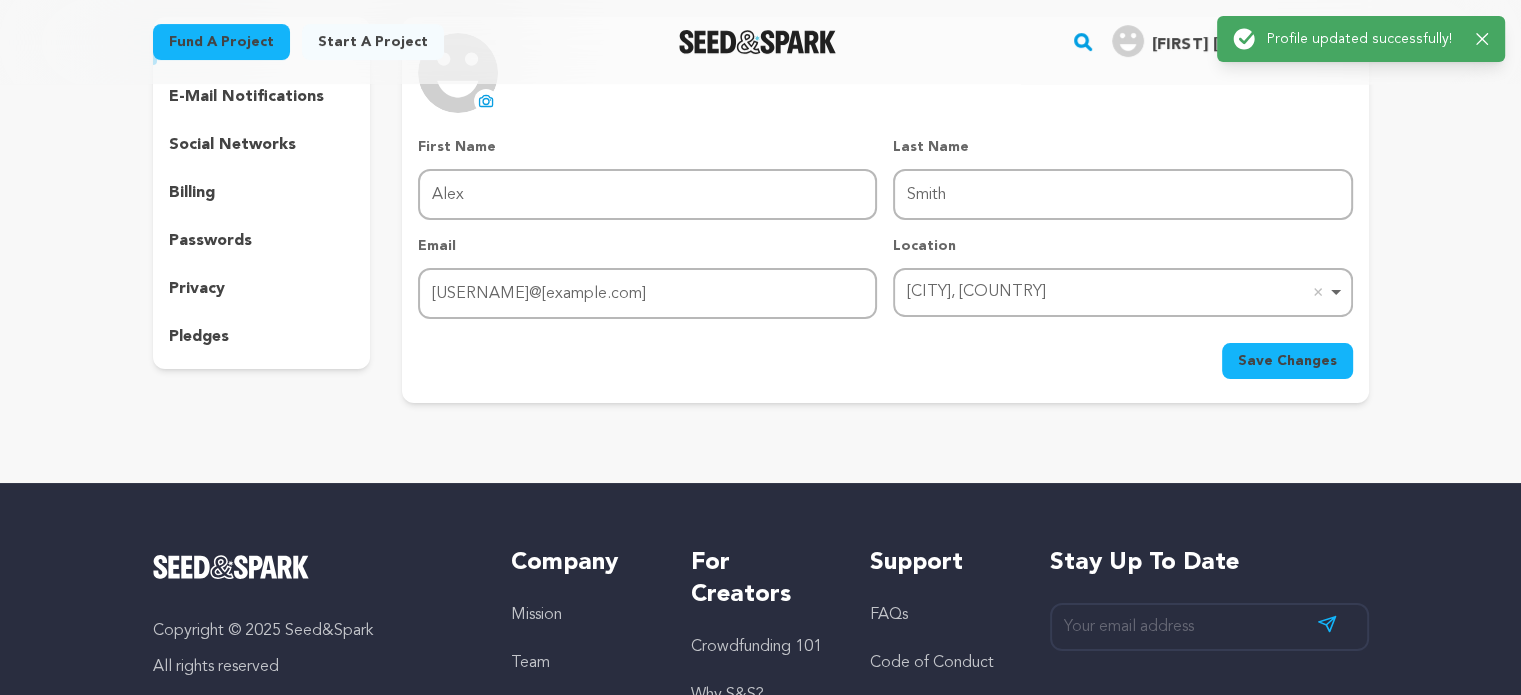scroll, scrollTop: 100, scrollLeft: 0, axis: vertical 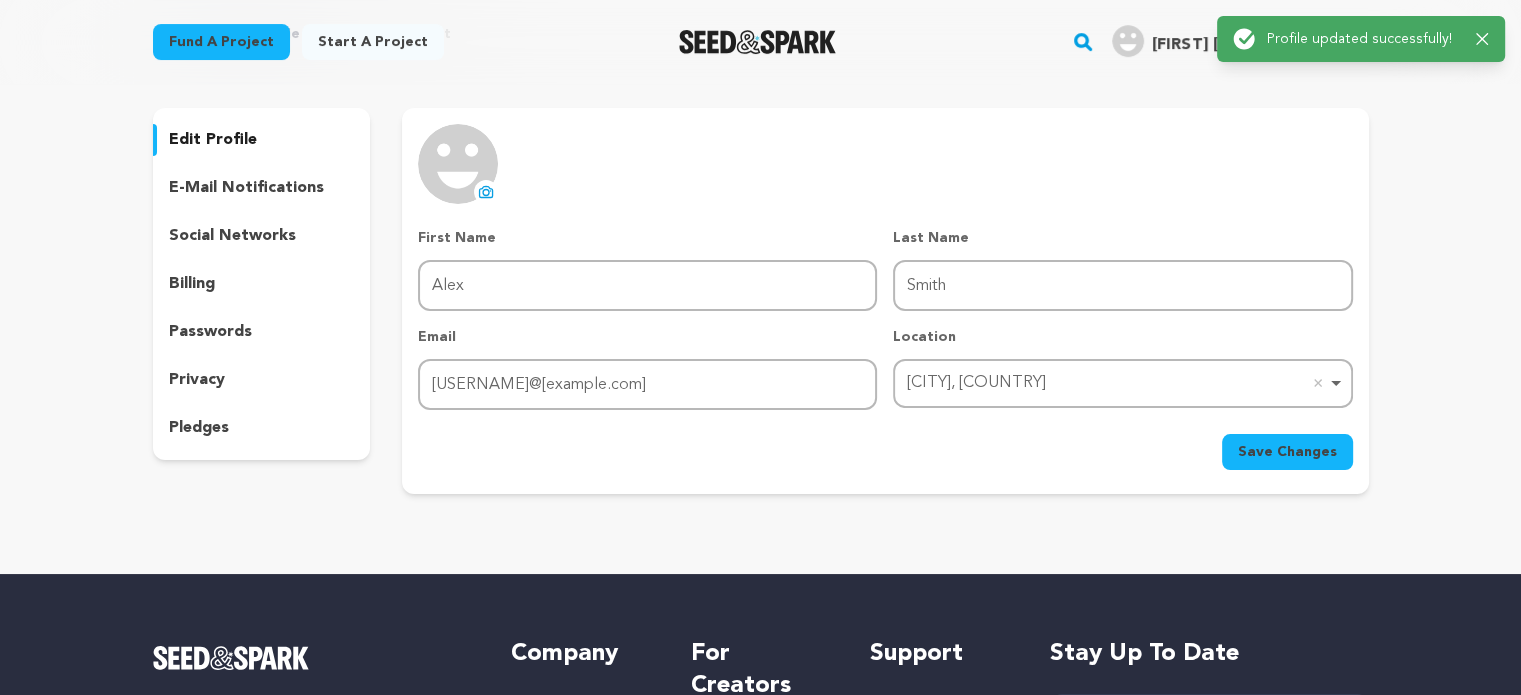 click on "social networks" at bounding box center [232, 236] 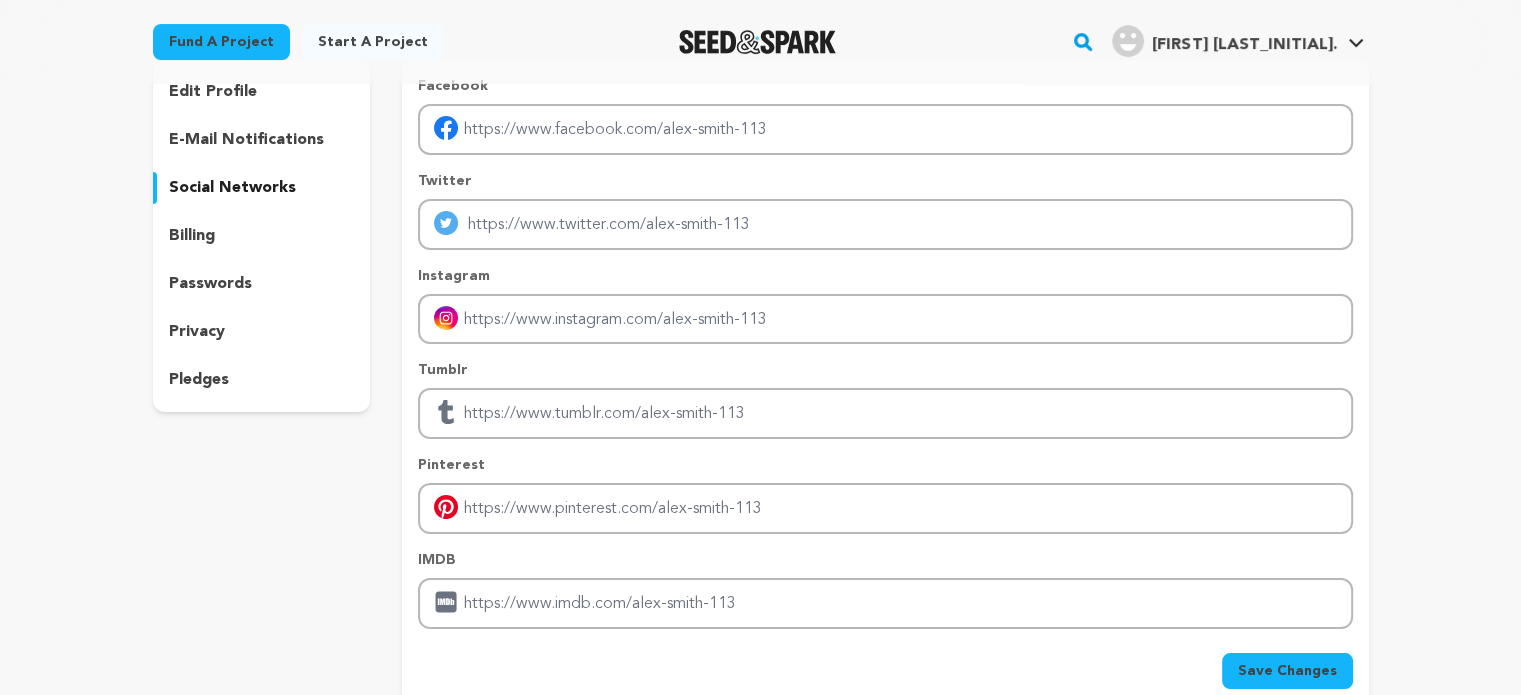scroll, scrollTop: 100, scrollLeft: 0, axis: vertical 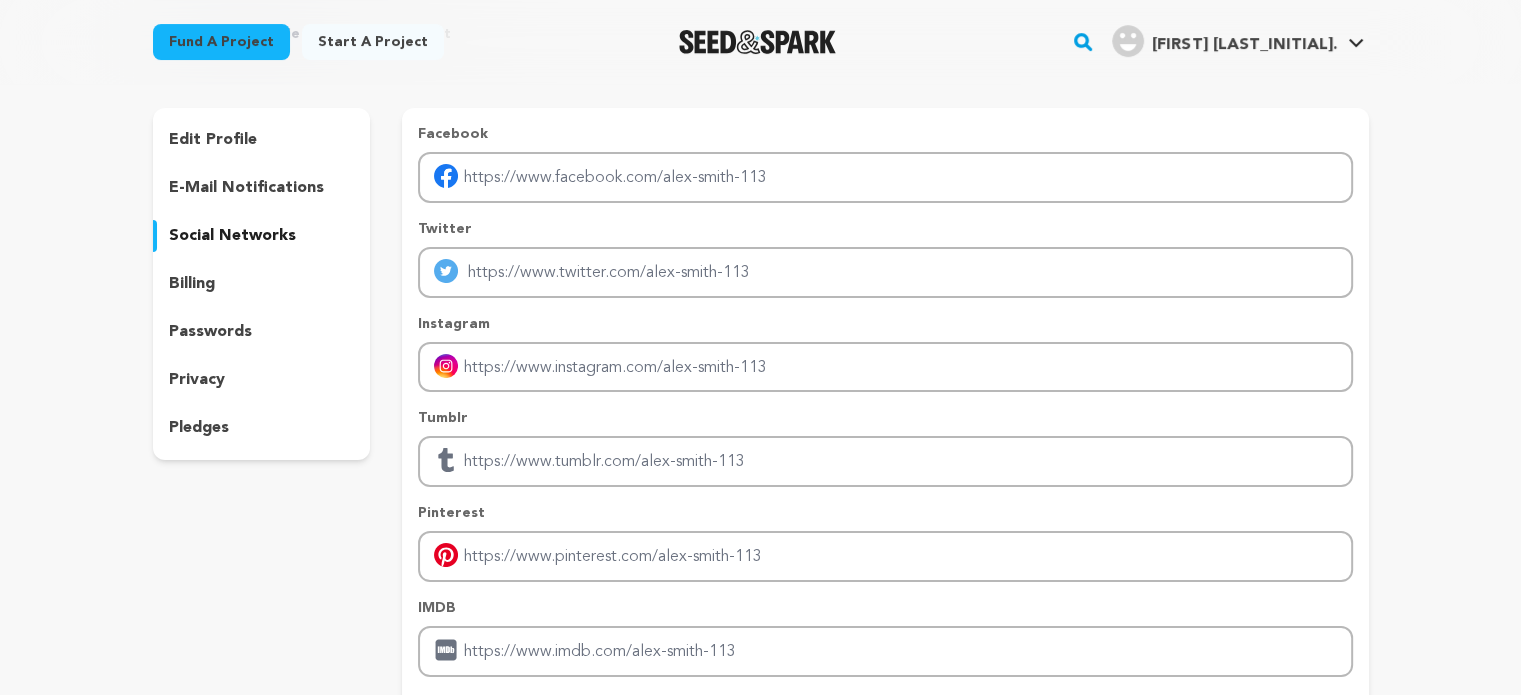 click on "edit profile" at bounding box center (213, 140) 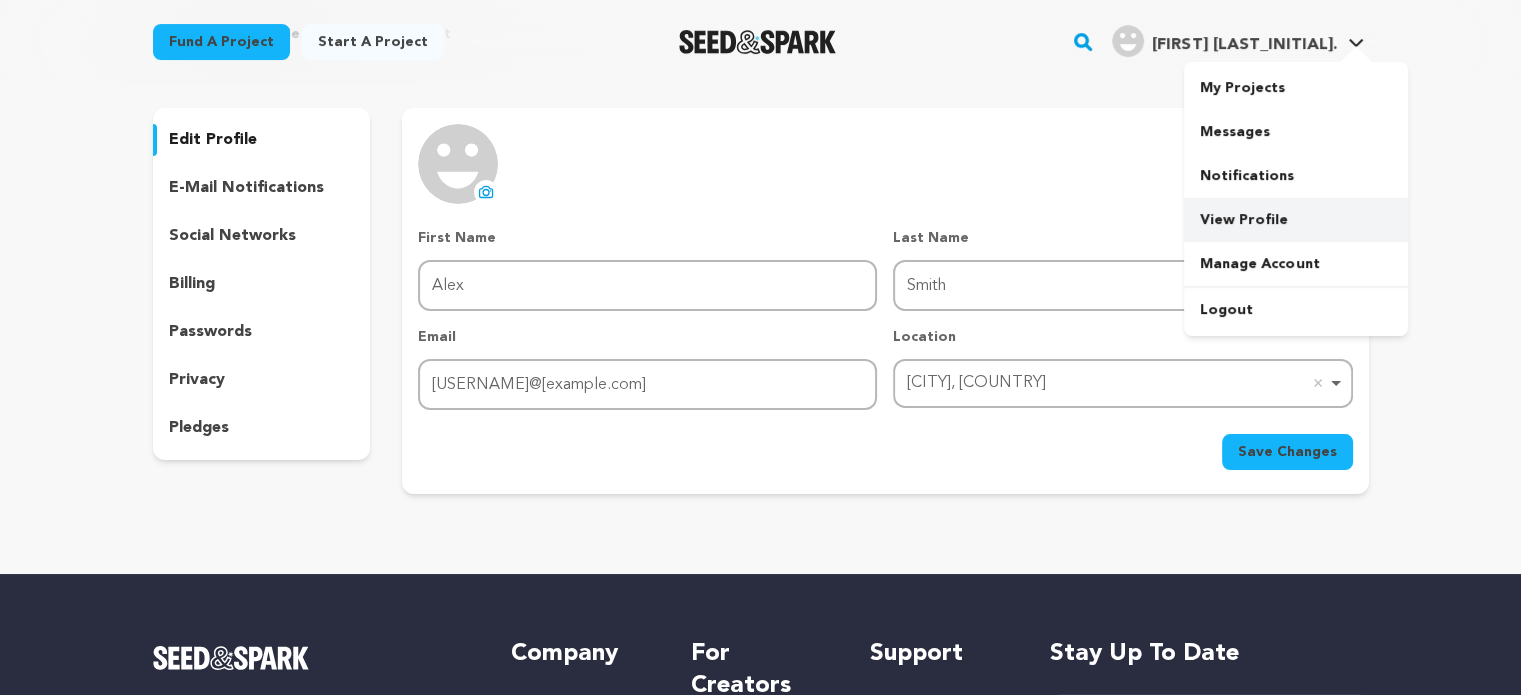 click on "View Profile" at bounding box center (1296, 220) 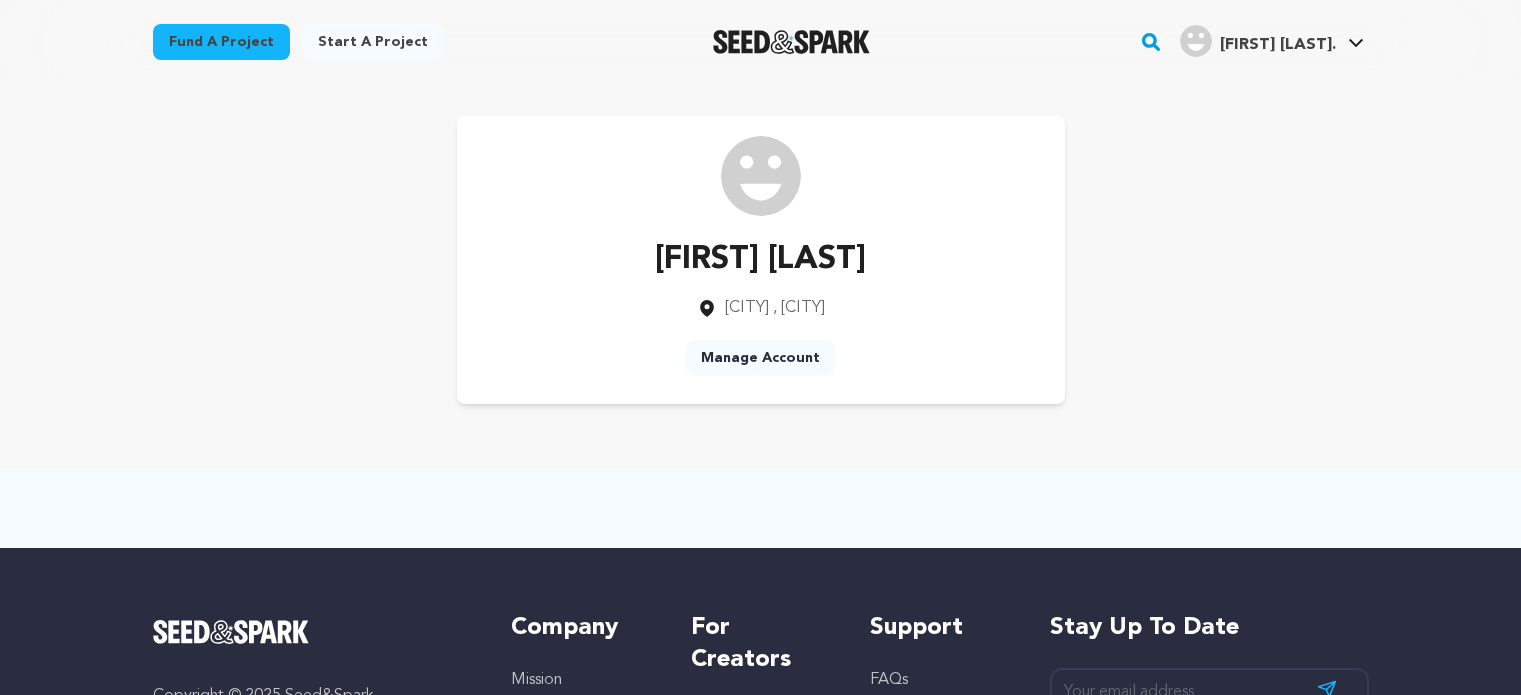 scroll, scrollTop: 0, scrollLeft: 0, axis: both 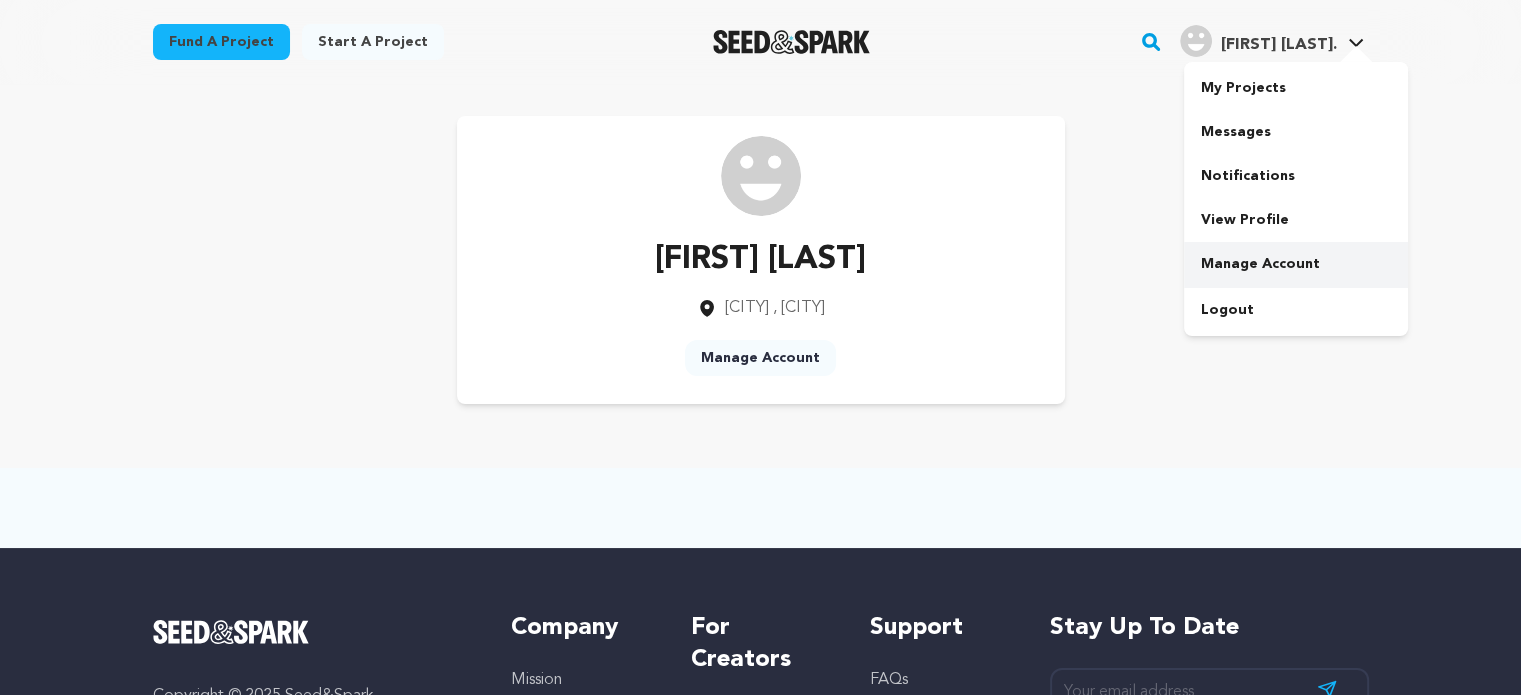 click on "Manage Account" at bounding box center (1296, 264) 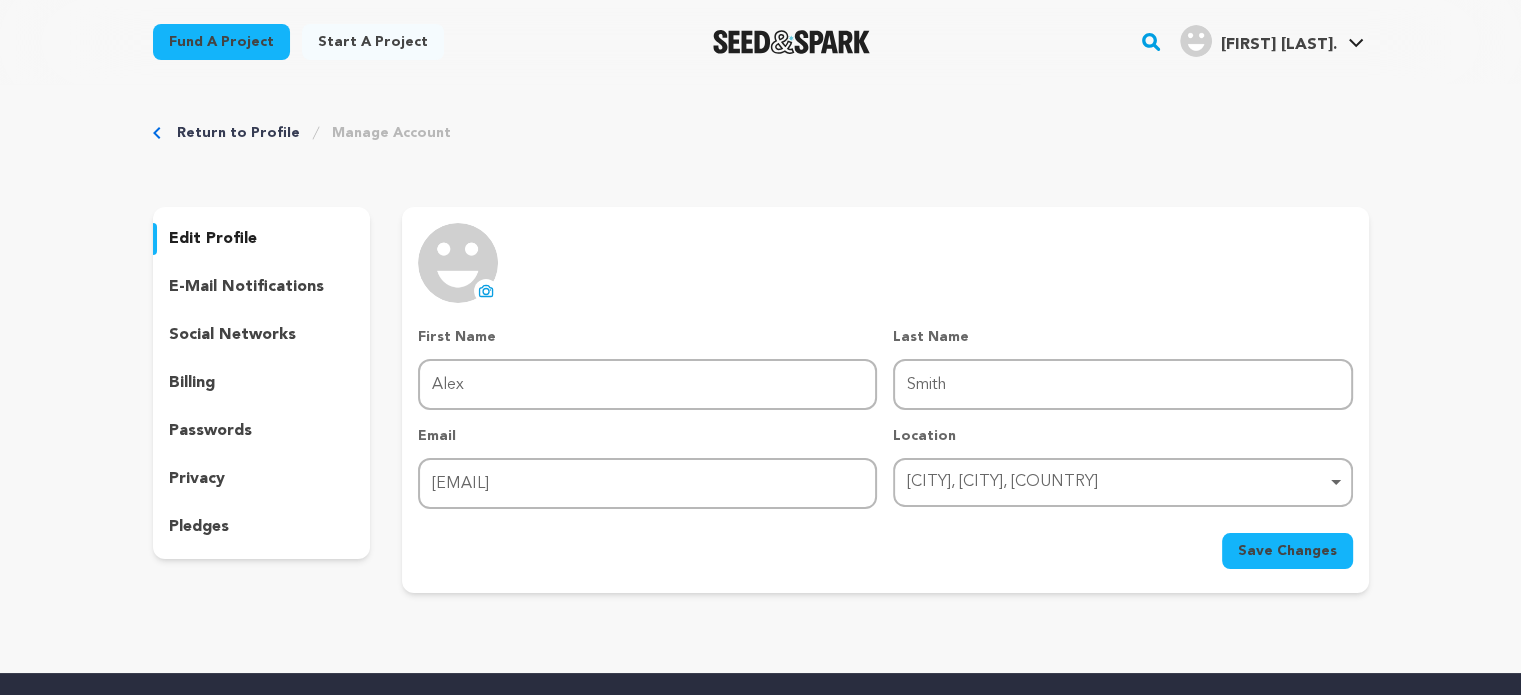 scroll, scrollTop: 0, scrollLeft: 0, axis: both 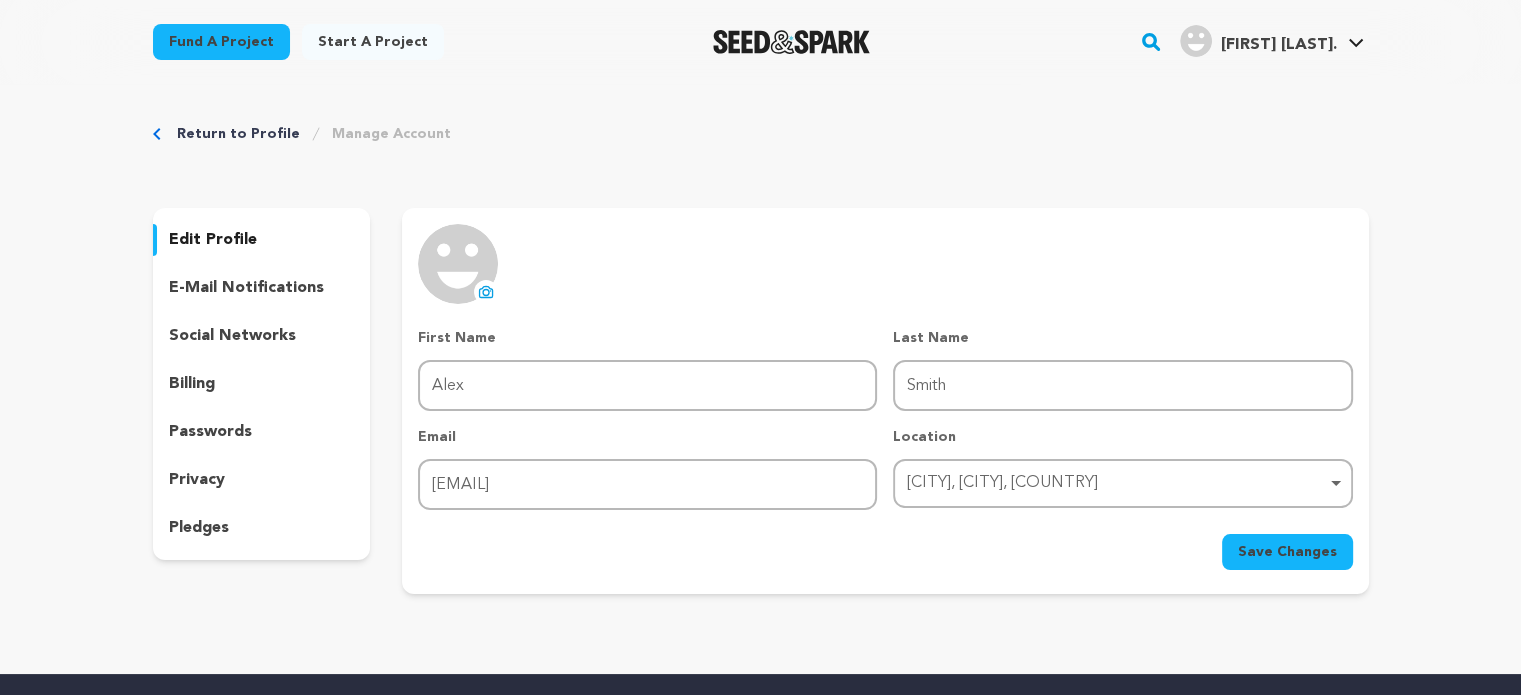 click on "edit profile
e-mail notifications
social networks
billing
passwords
privacy
pledges" at bounding box center [262, 384] 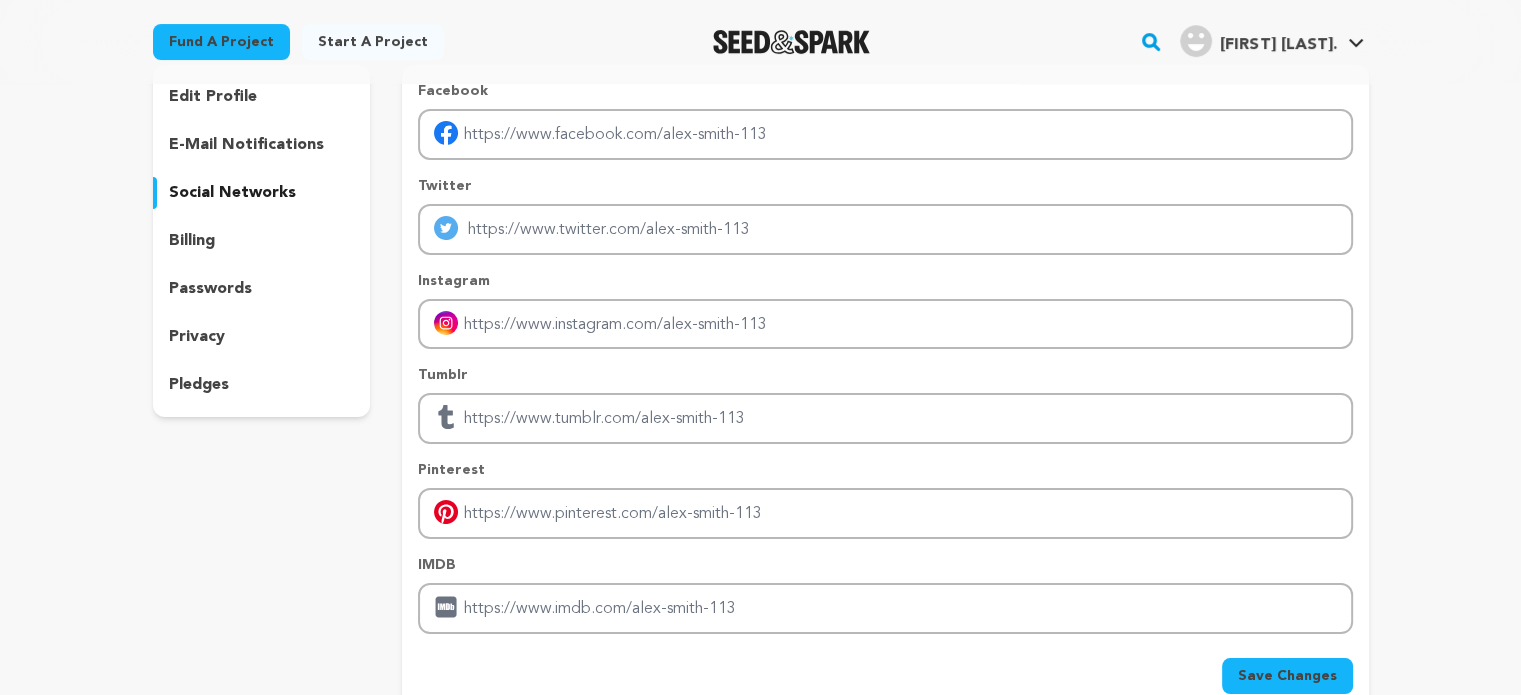 scroll, scrollTop: 200, scrollLeft: 0, axis: vertical 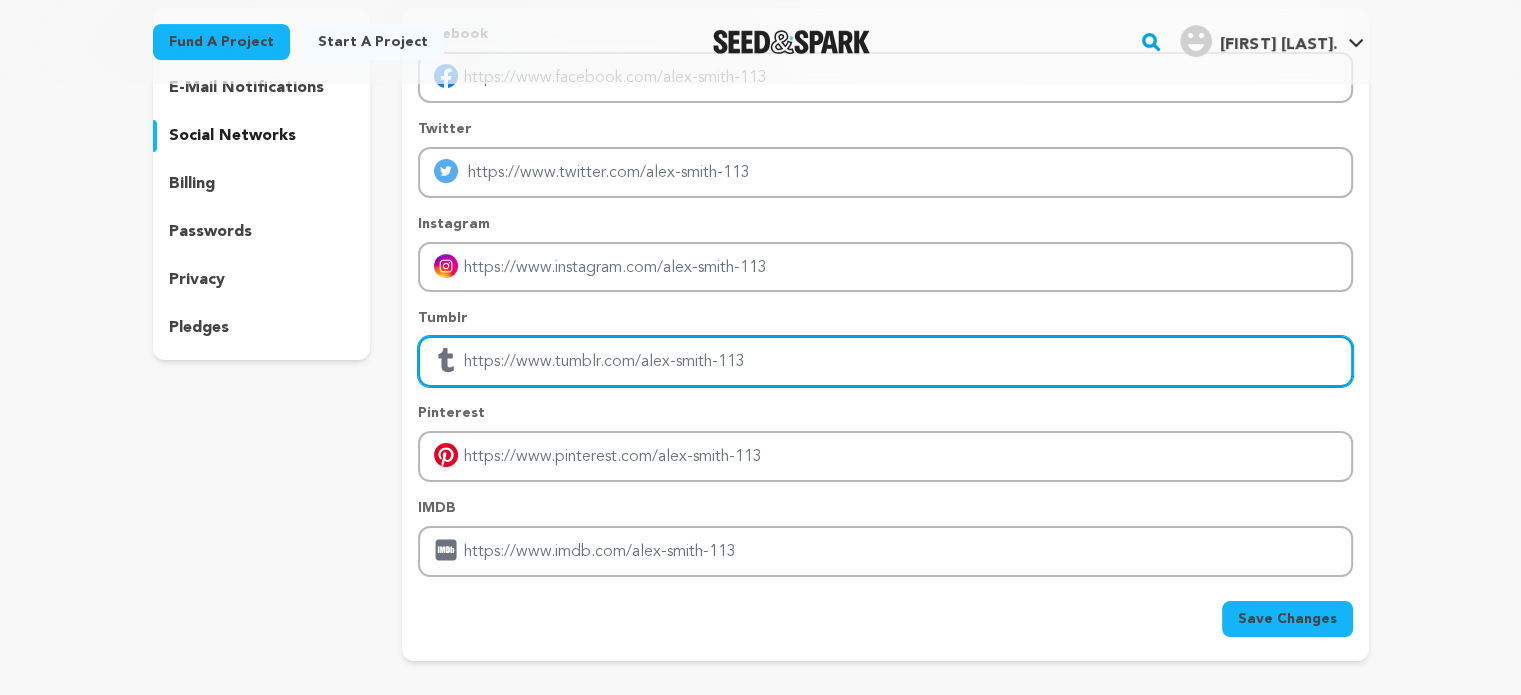 click at bounding box center [885, 361] 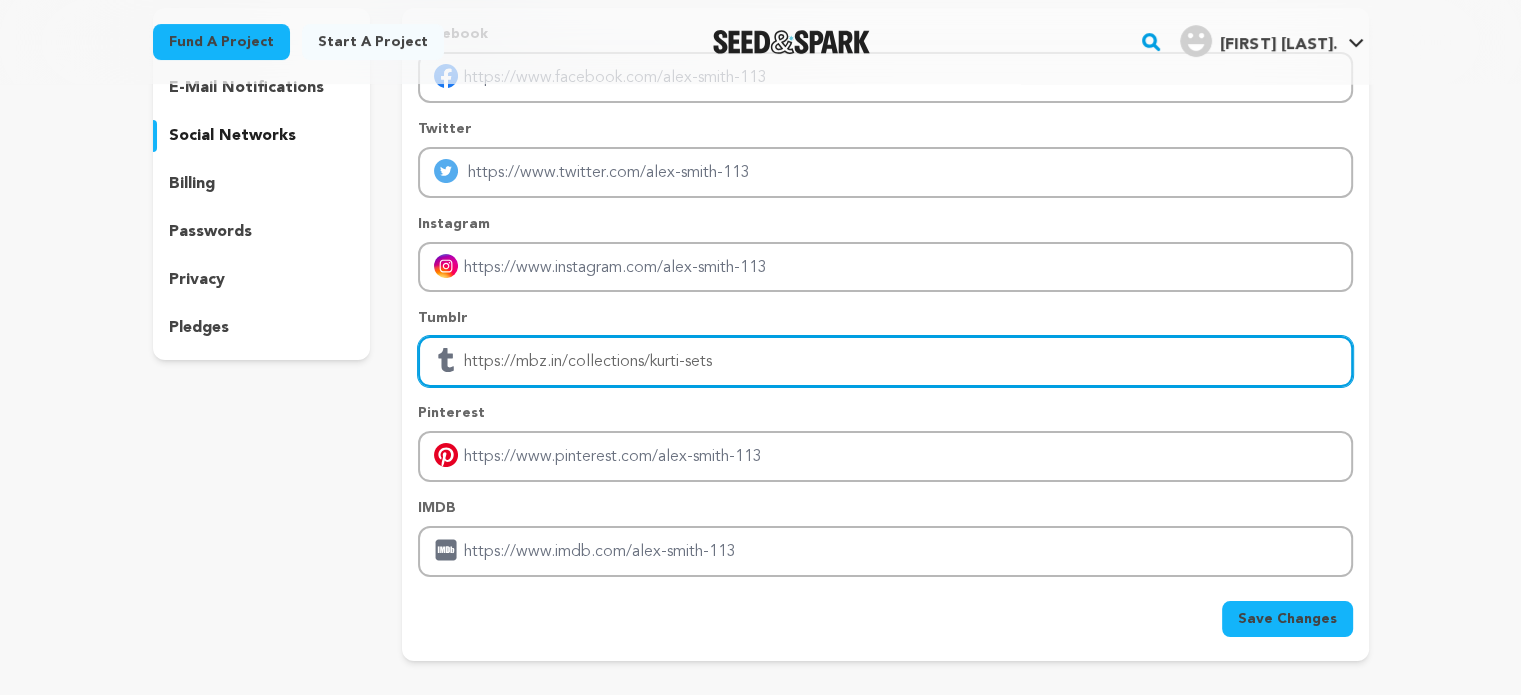 click on "https://mbz.in/collections/kurti-sets" at bounding box center [885, 361] 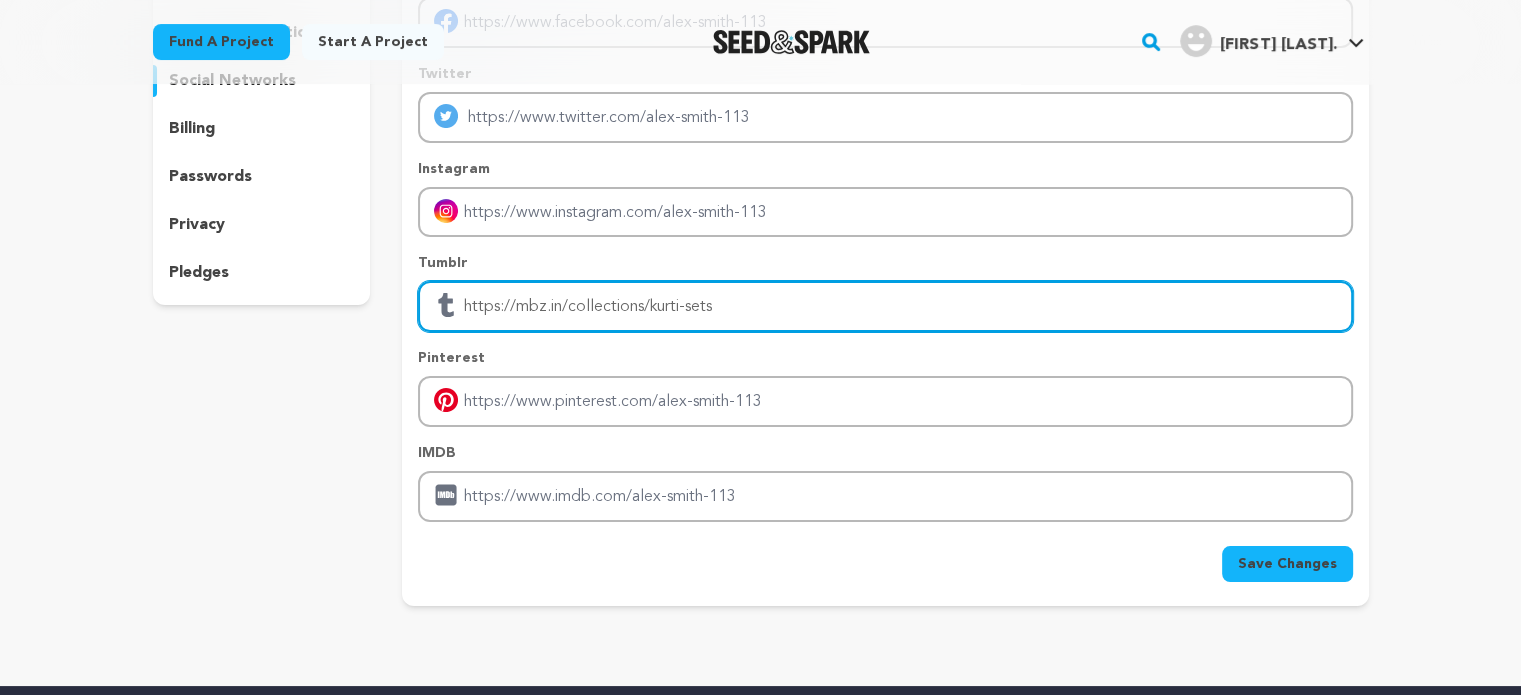 scroll, scrollTop: 300, scrollLeft: 0, axis: vertical 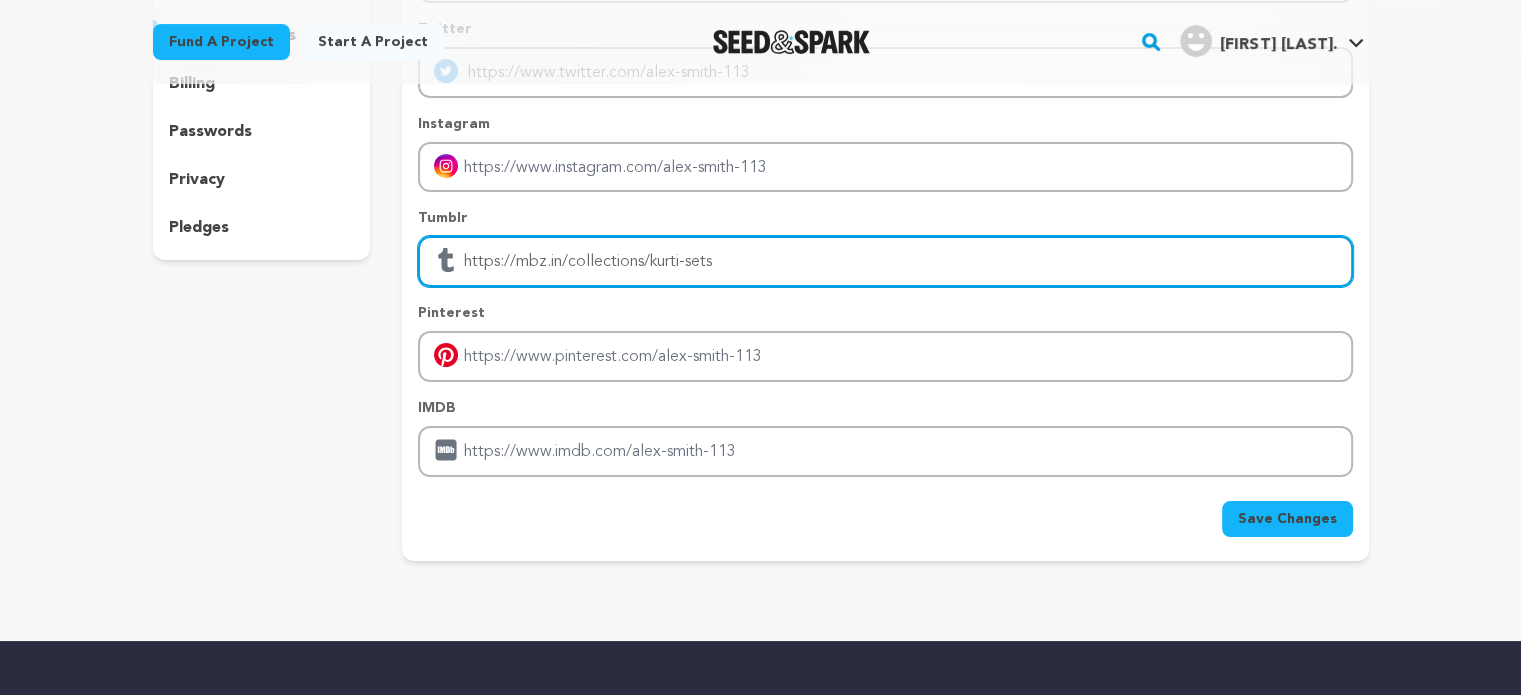 type on "https://mbz.in/collections/kurti-sets" 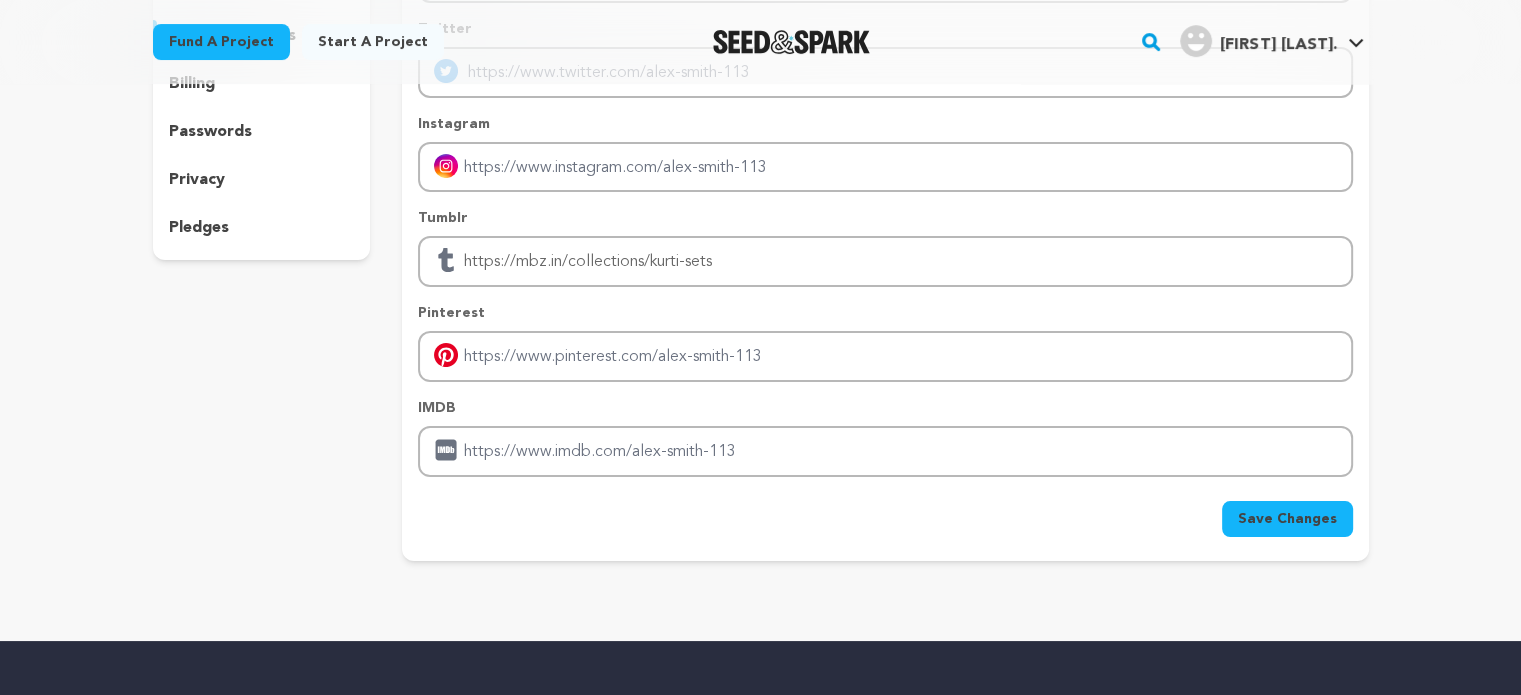 click on "Save Changes" at bounding box center [1287, 519] 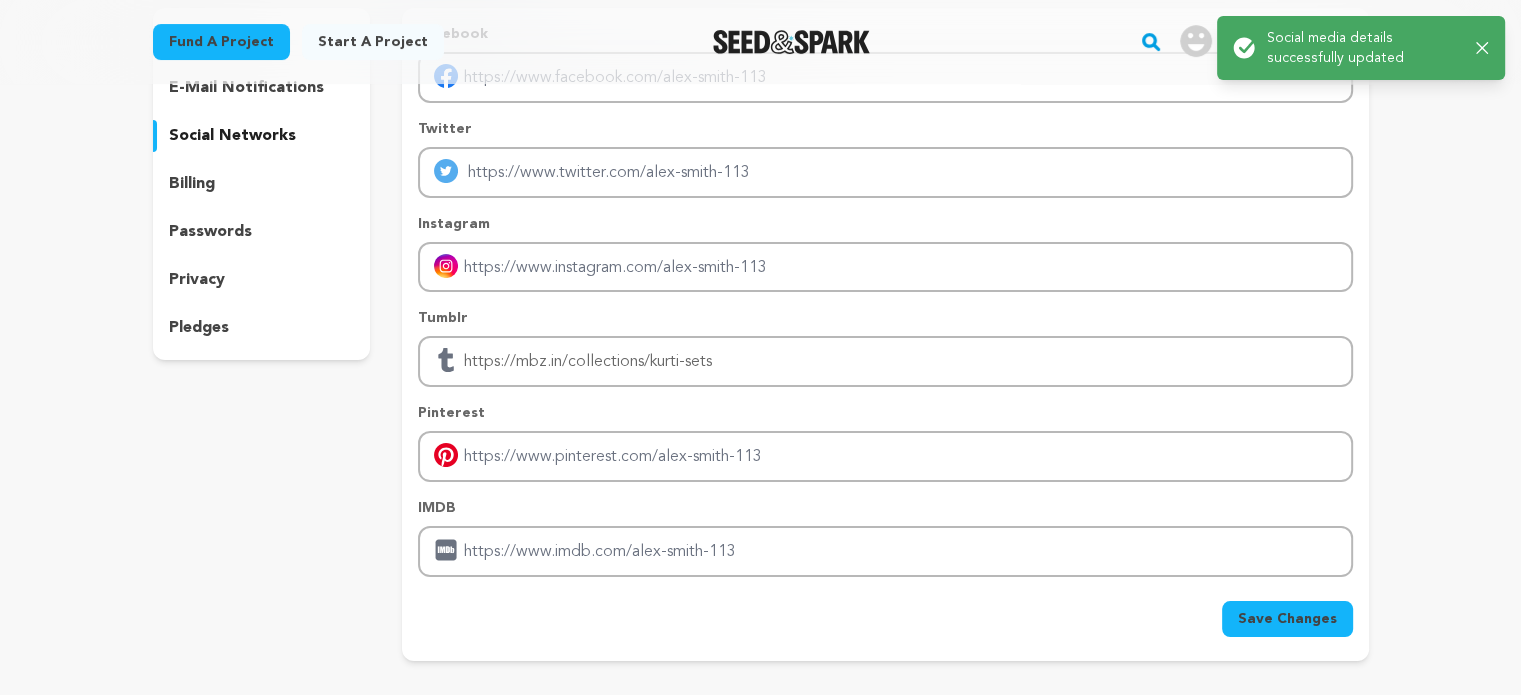 scroll, scrollTop: 0, scrollLeft: 0, axis: both 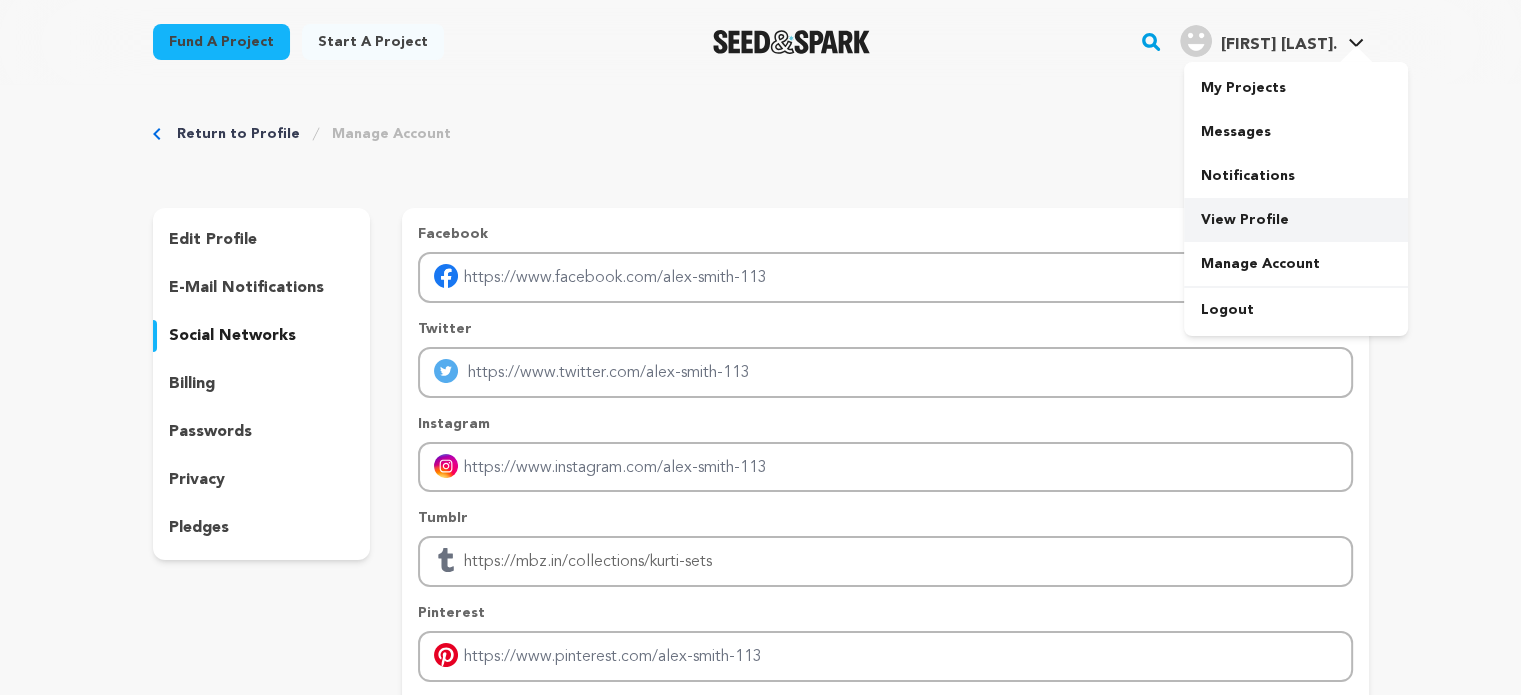 click on "View Profile" at bounding box center [1296, 220] 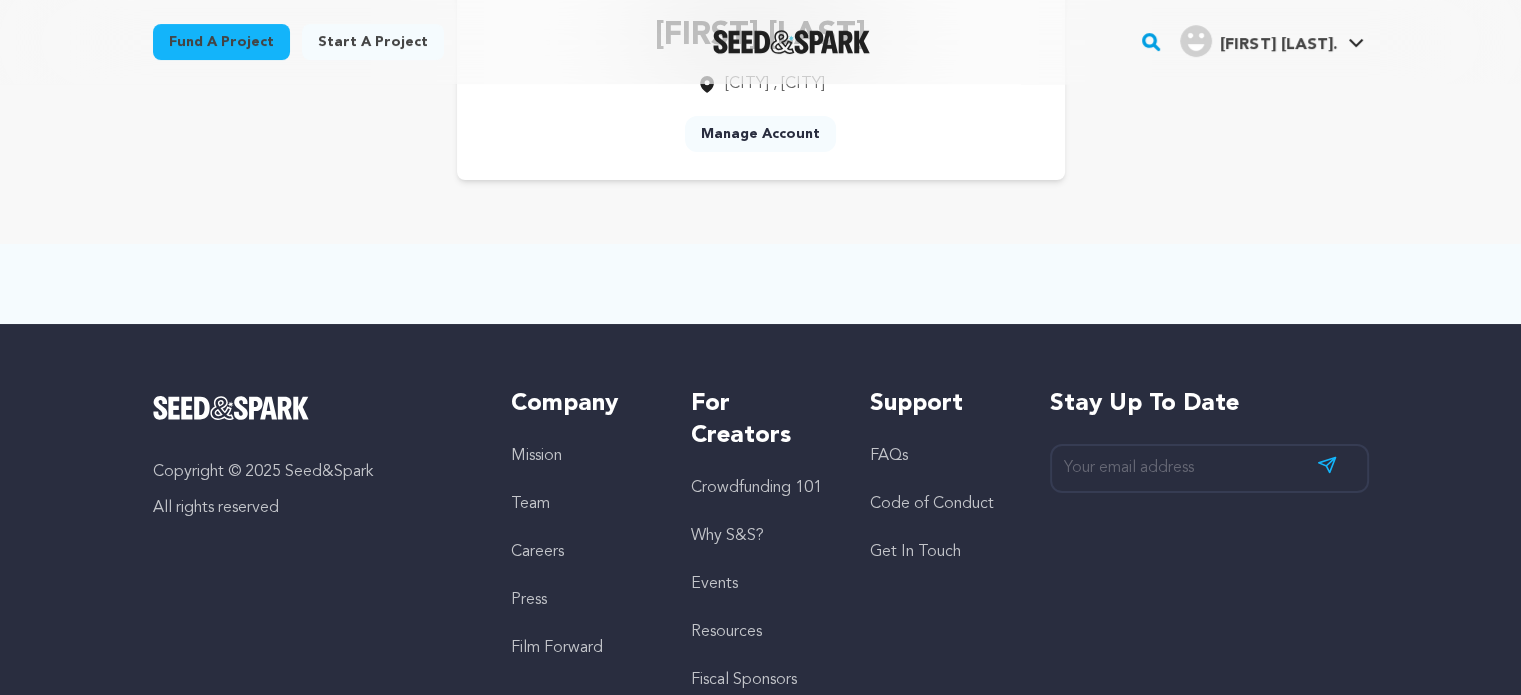 scroll, scrollTop: 0, scrollLeft: 0, axis: both 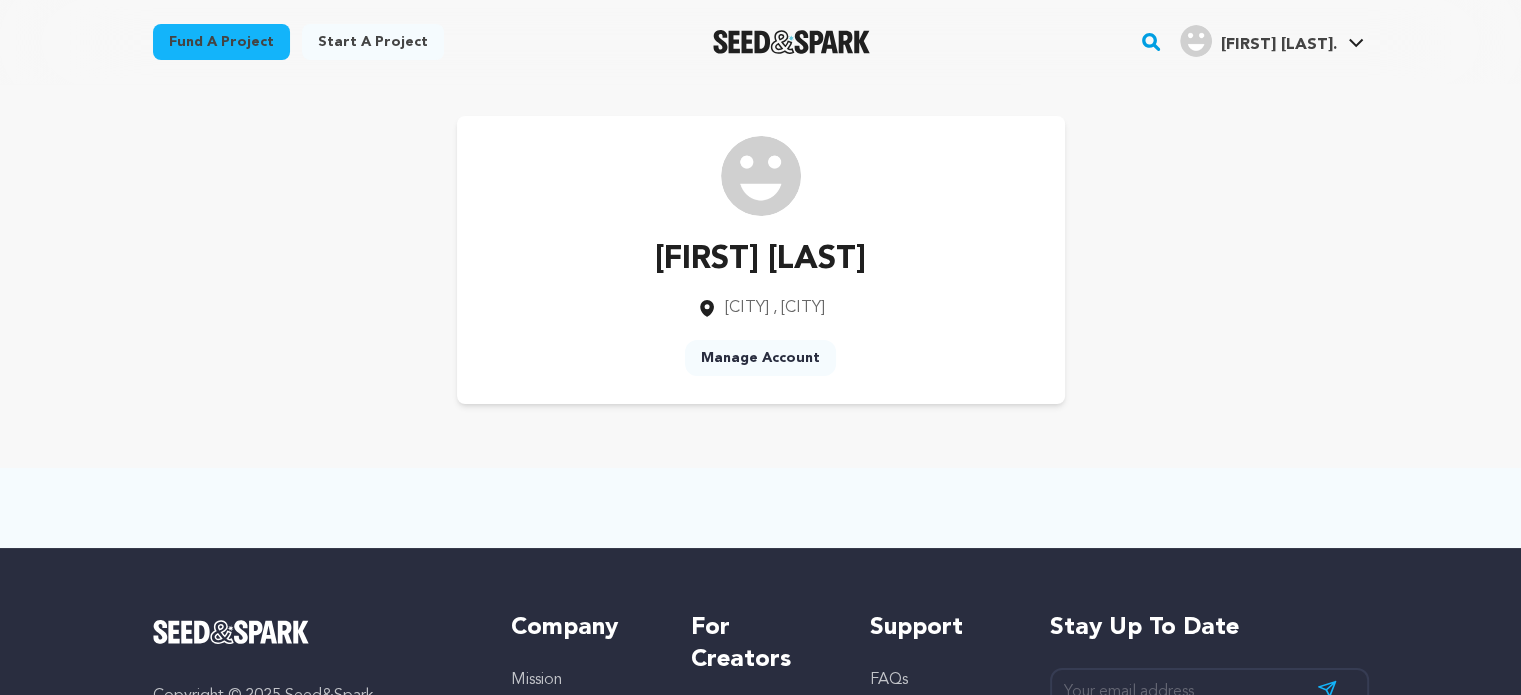 click on "Alex Smith" at bounding box center [760, 260] 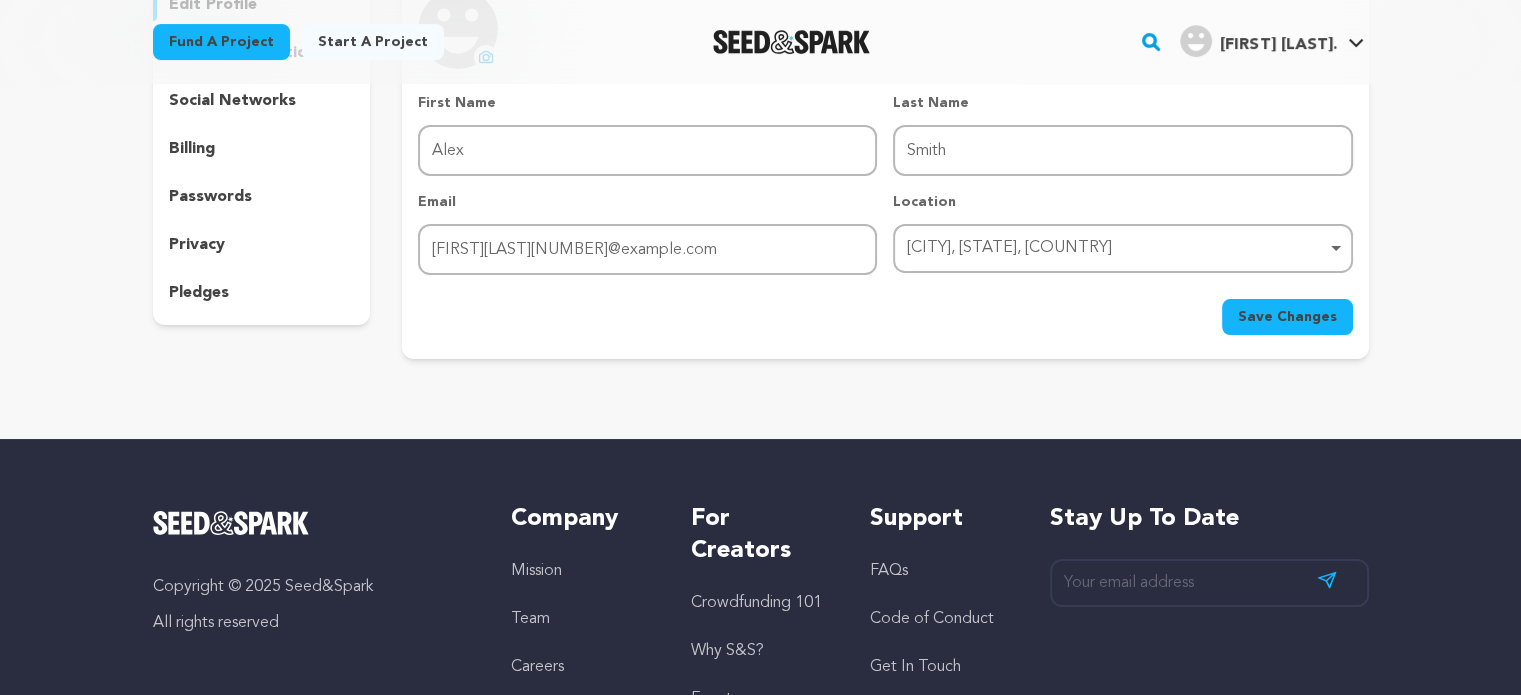 scroll, scrollTop: 200, scrollLeft: 0, axis: vertical 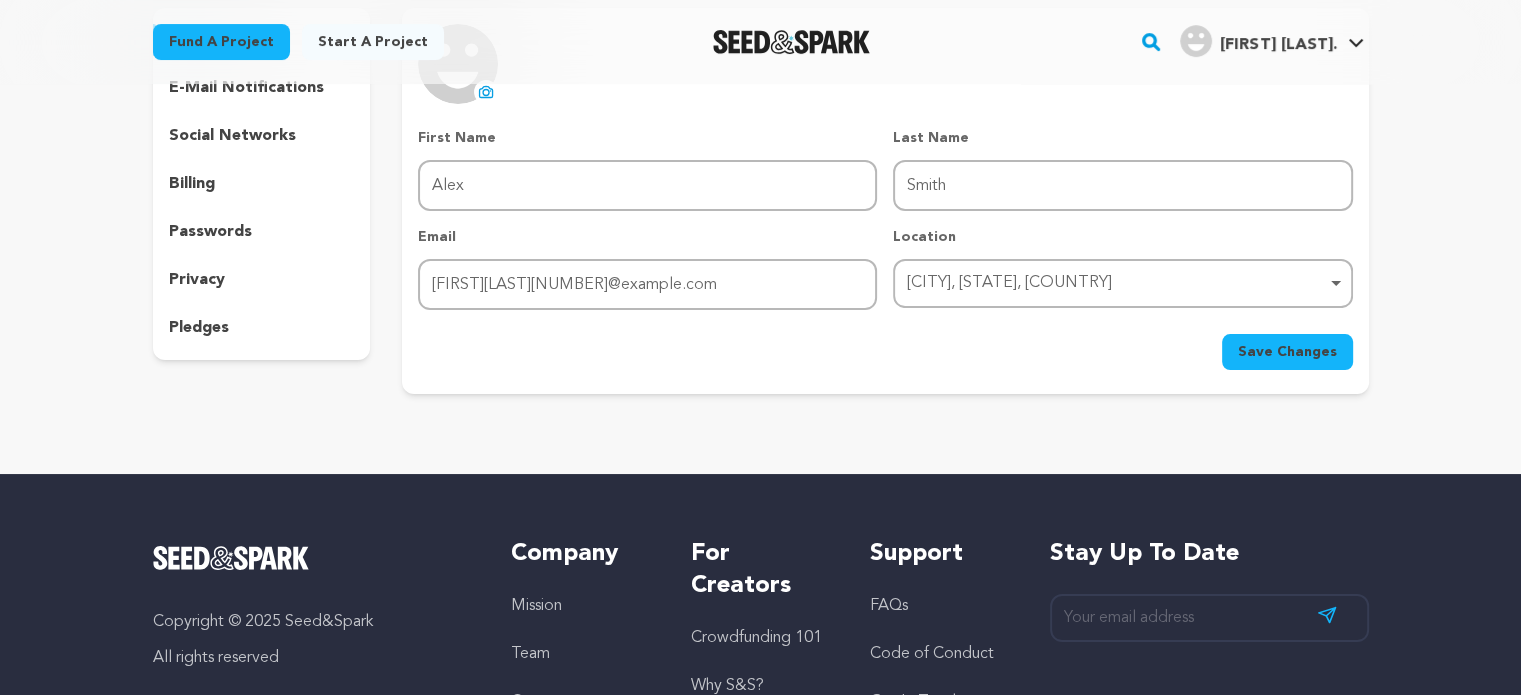 click on "social networks" at bounding box center (232, 136) 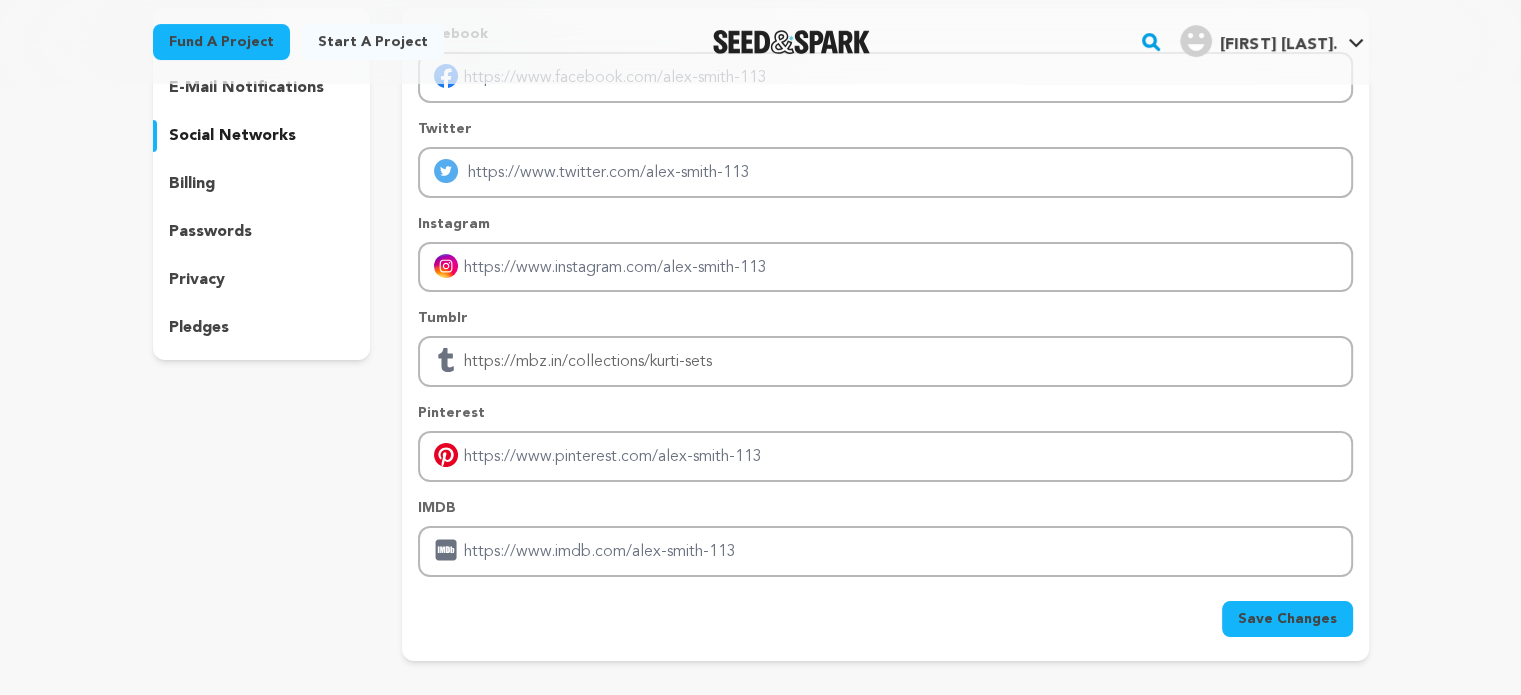 scroll, scrollTop: 300, scrollLeft: 0, axis: vertical 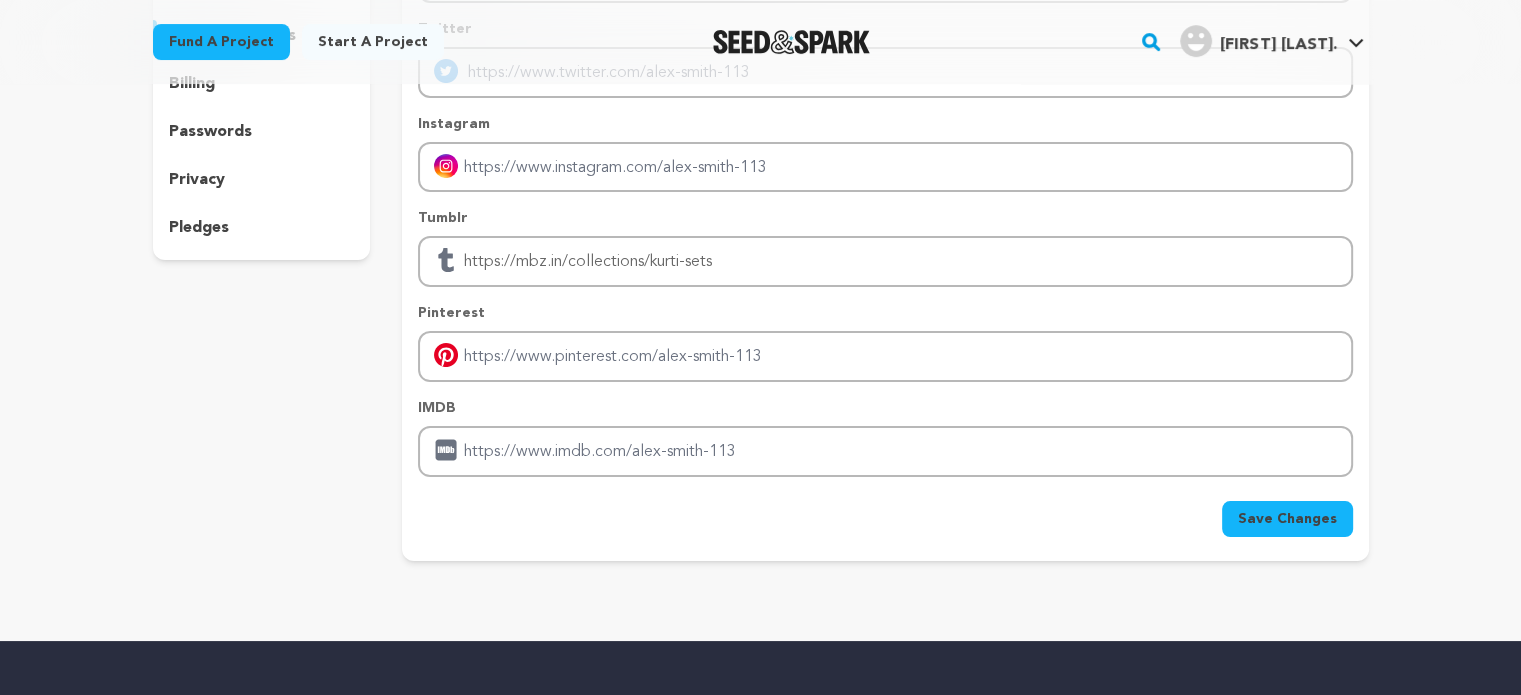 click on "Save Changes" at bounding box center [1287, 519] 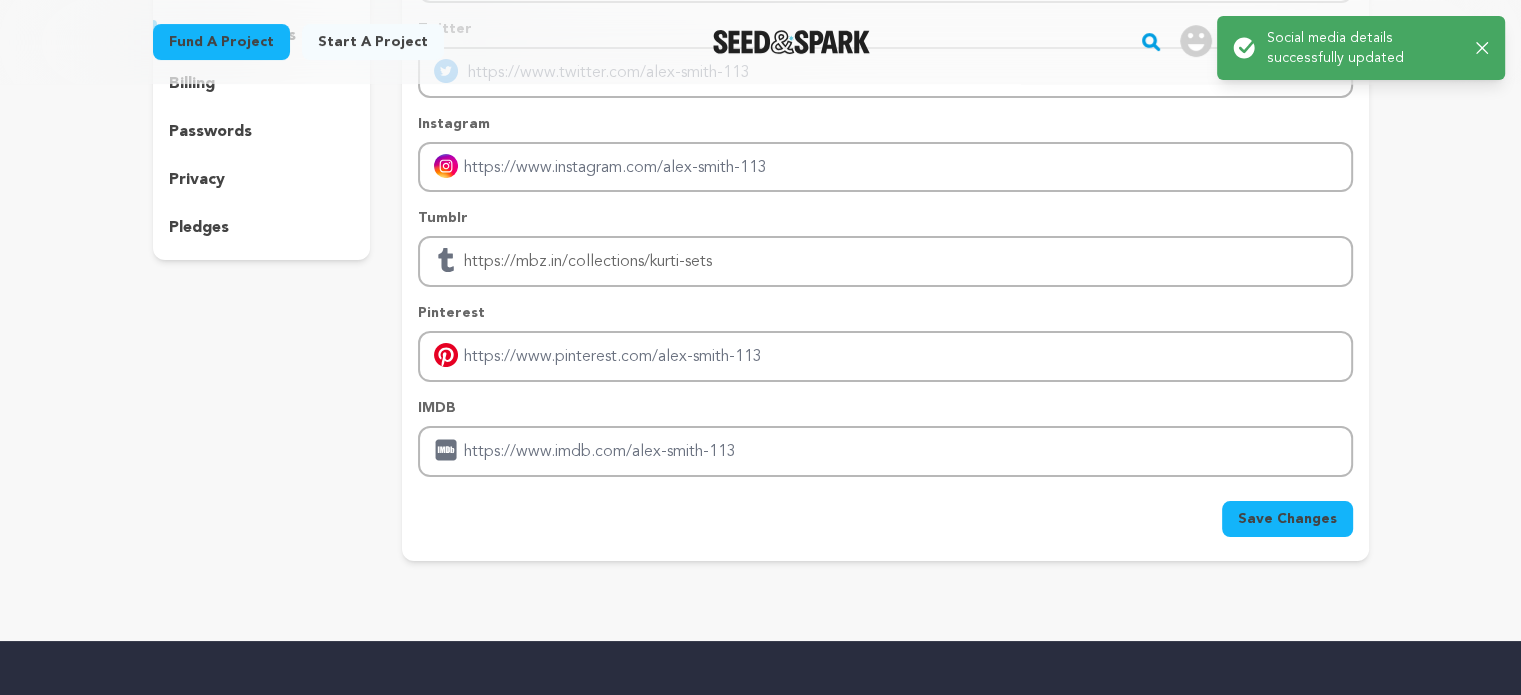 scroll, scrollTop: 0, scrollLeft: 0, axis: both 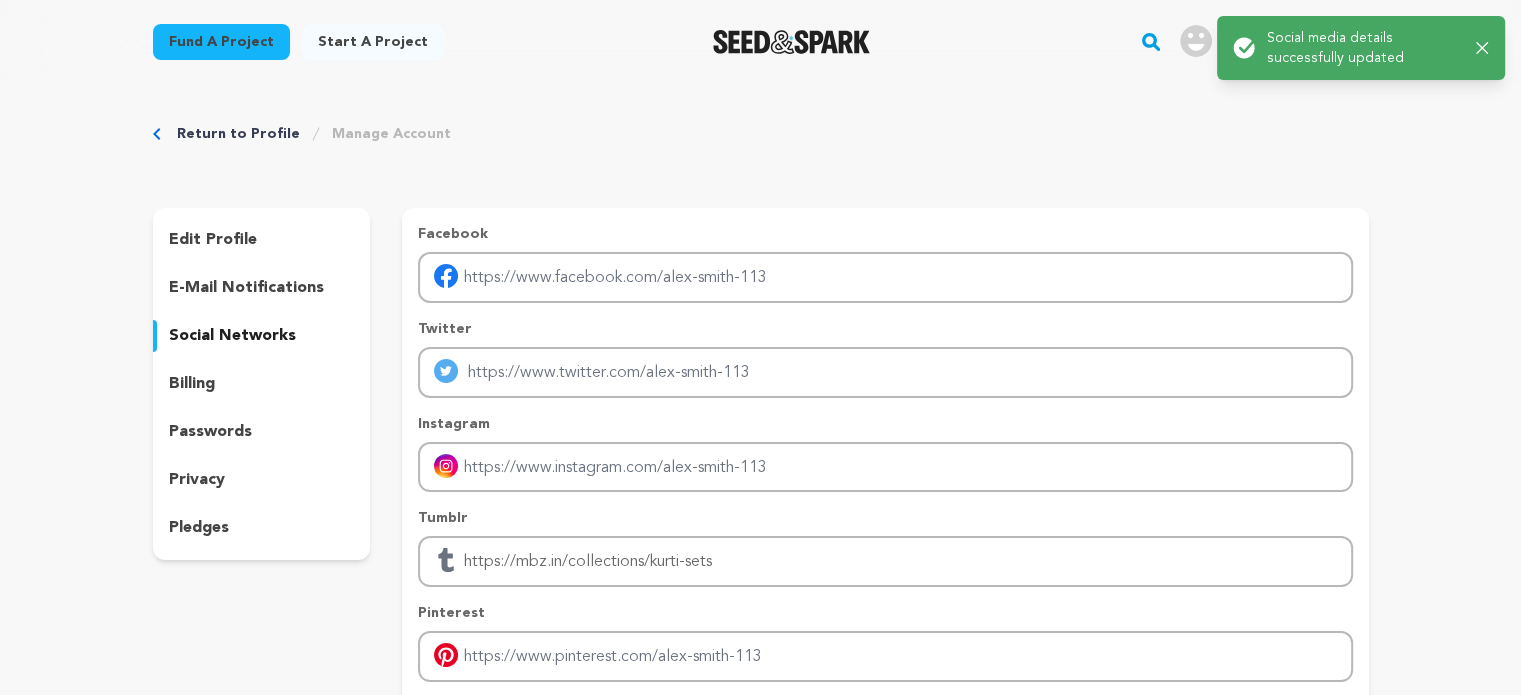 click on "privacy" at bounding box center [197, 480] 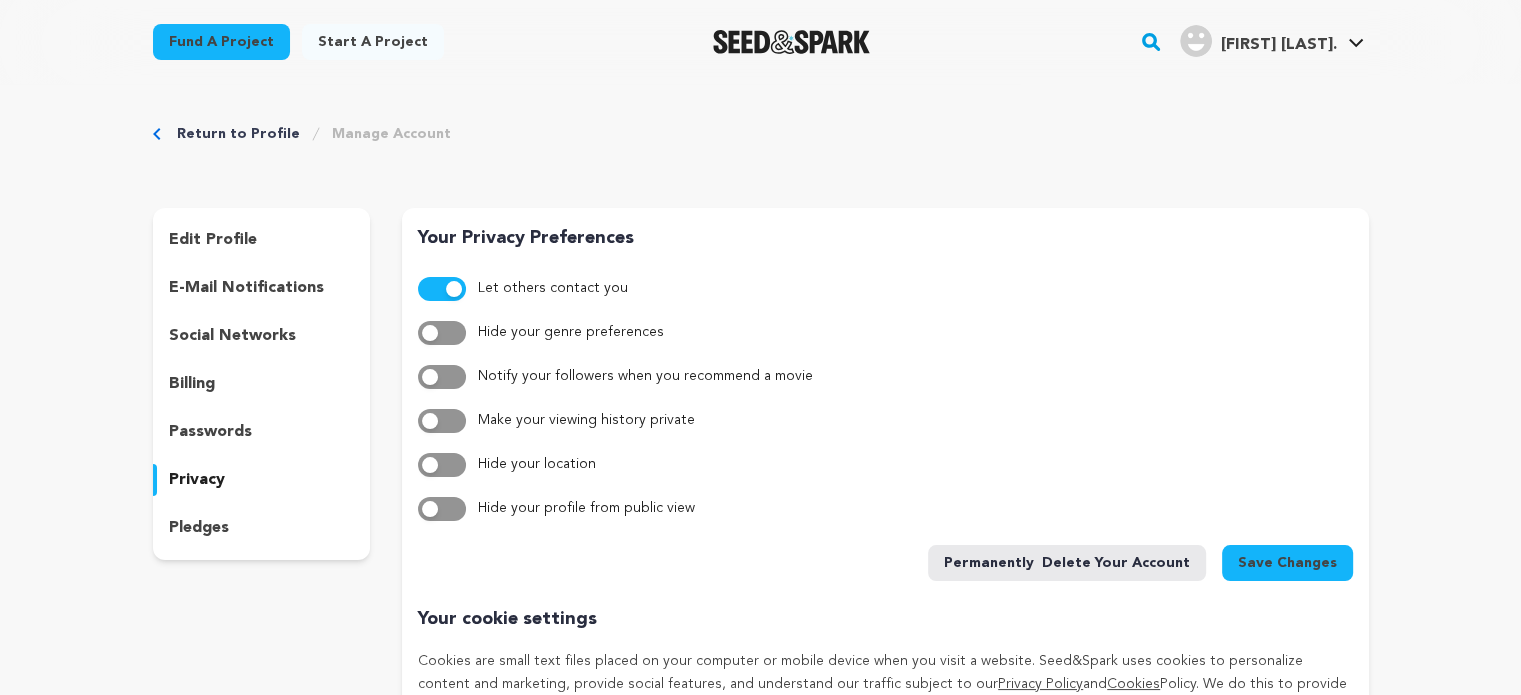 click at bounding box center [442, 289] 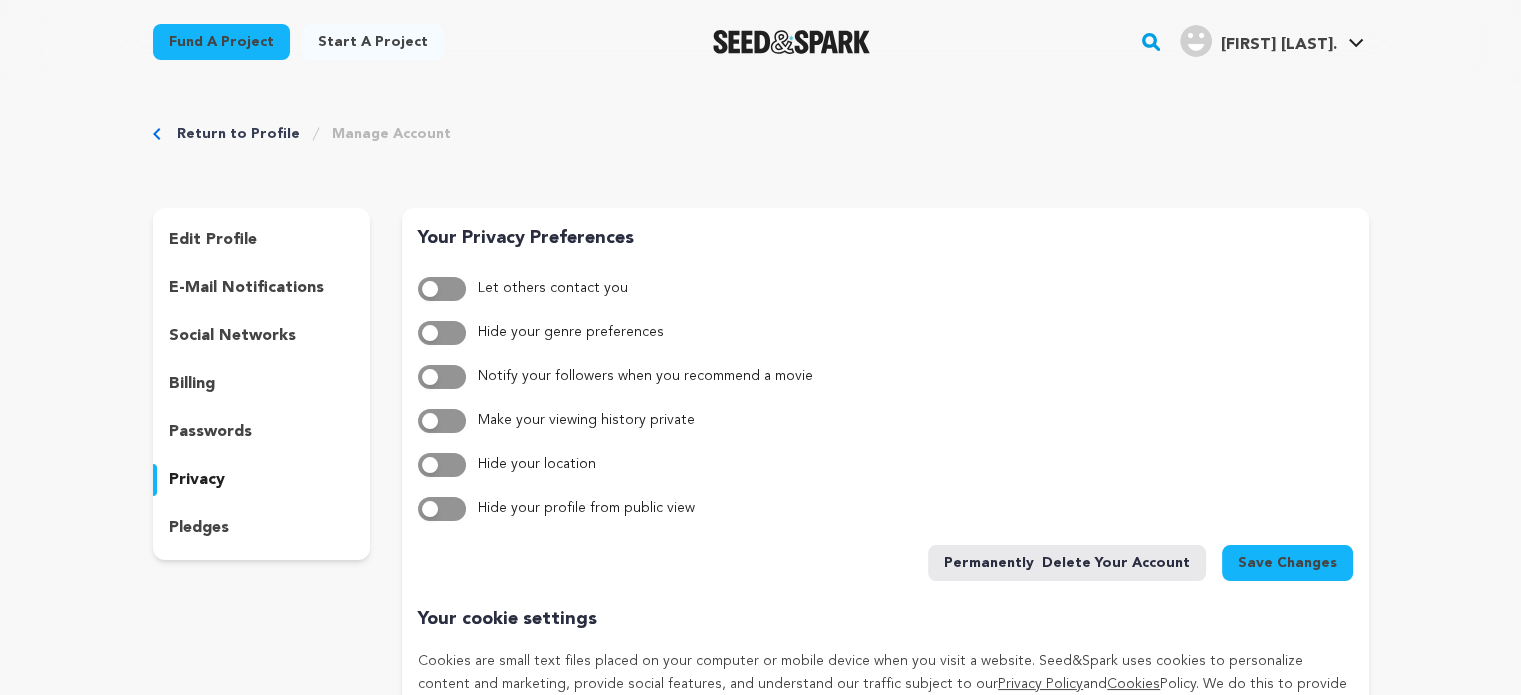 click at bounding box center (442, 289) 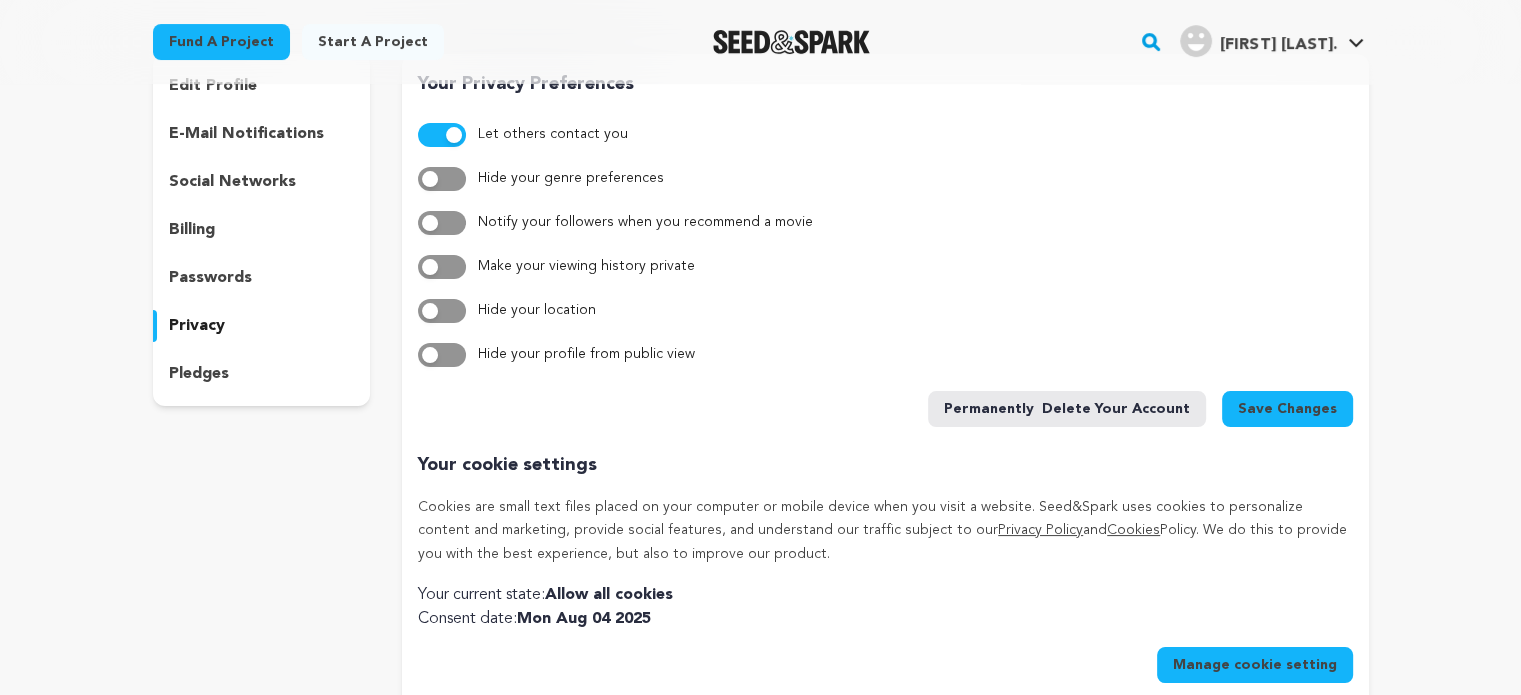 scroll, scrollTop: 200, scrollLeft: 0, axis: vertical 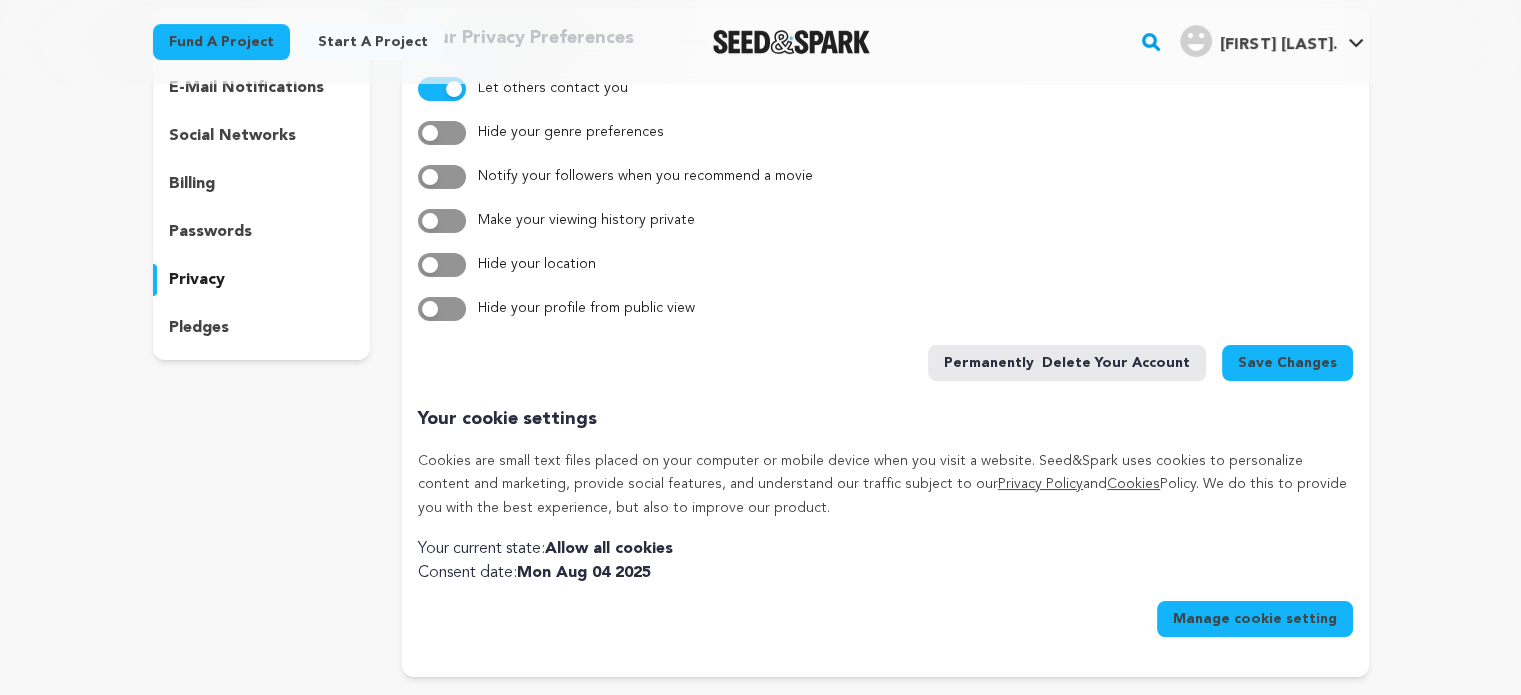 click on "Save Changes" at bounding box center [1287, 363] 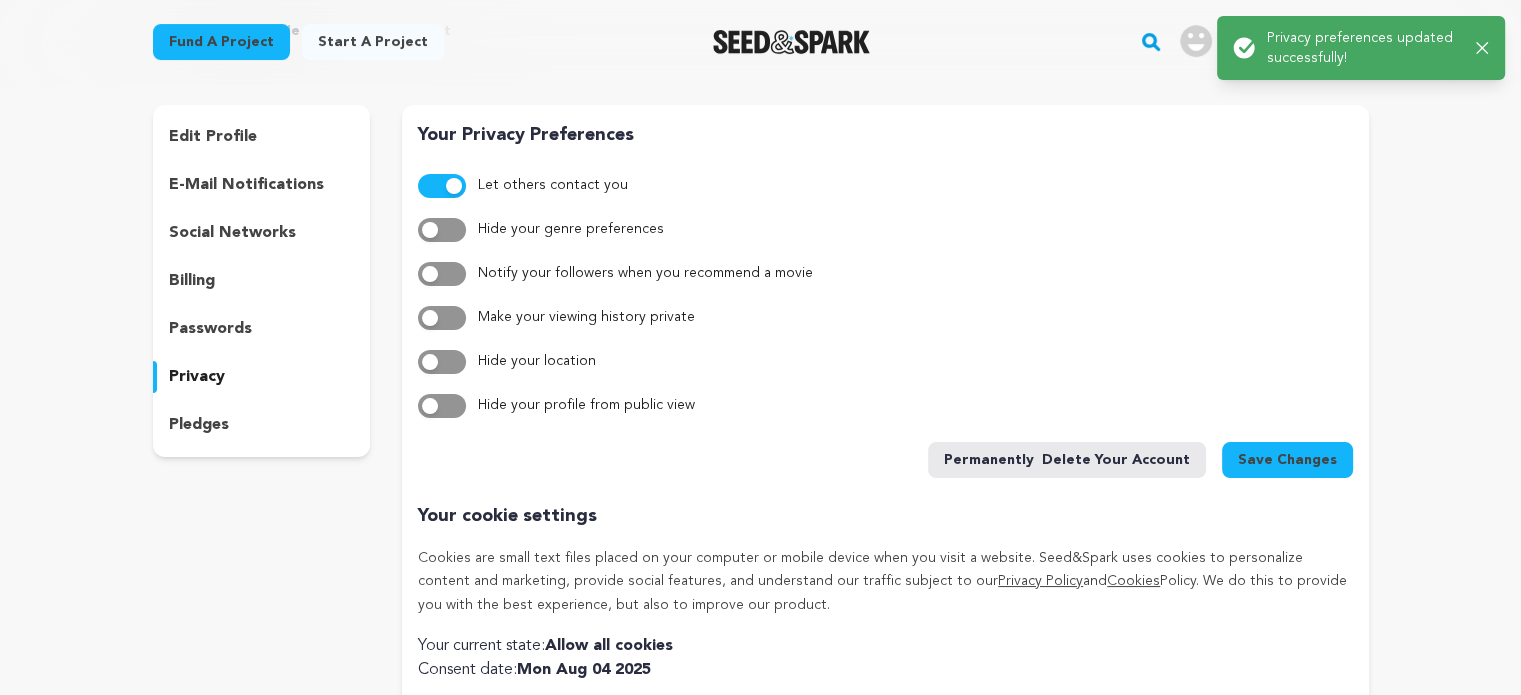 scroll, scrollTop: 100, scrollLeft: 0, axis: vertical 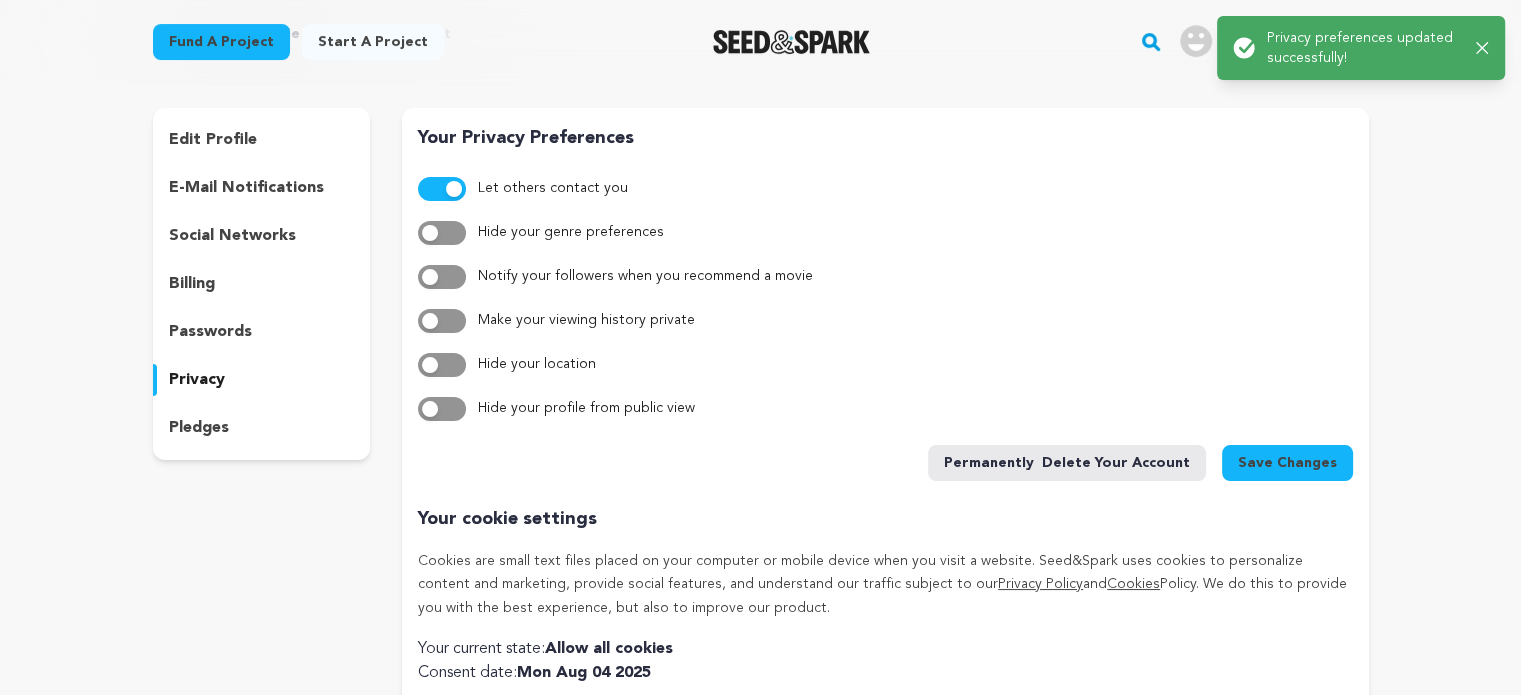 click on "pledges" at bounding box center (199, 428) 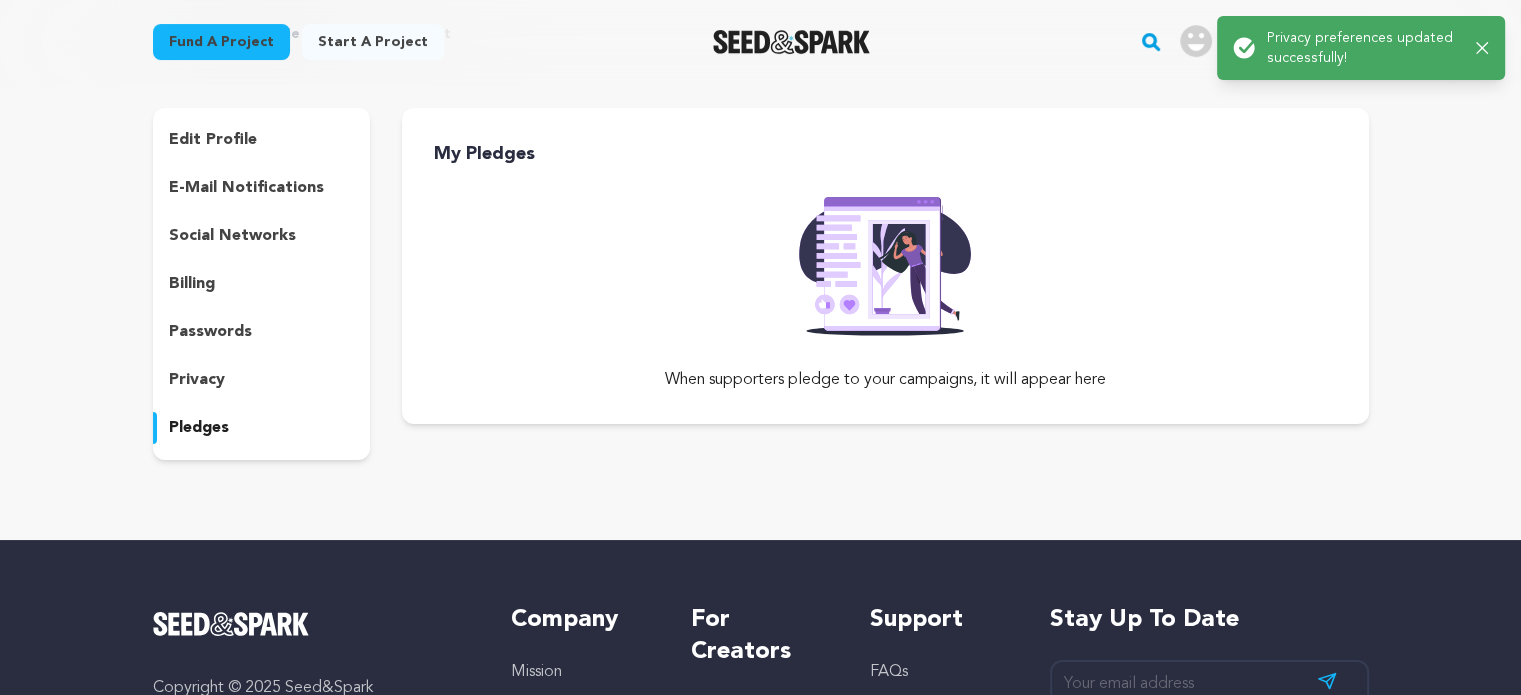 click on "passwords" at bounding box center [210, 332] 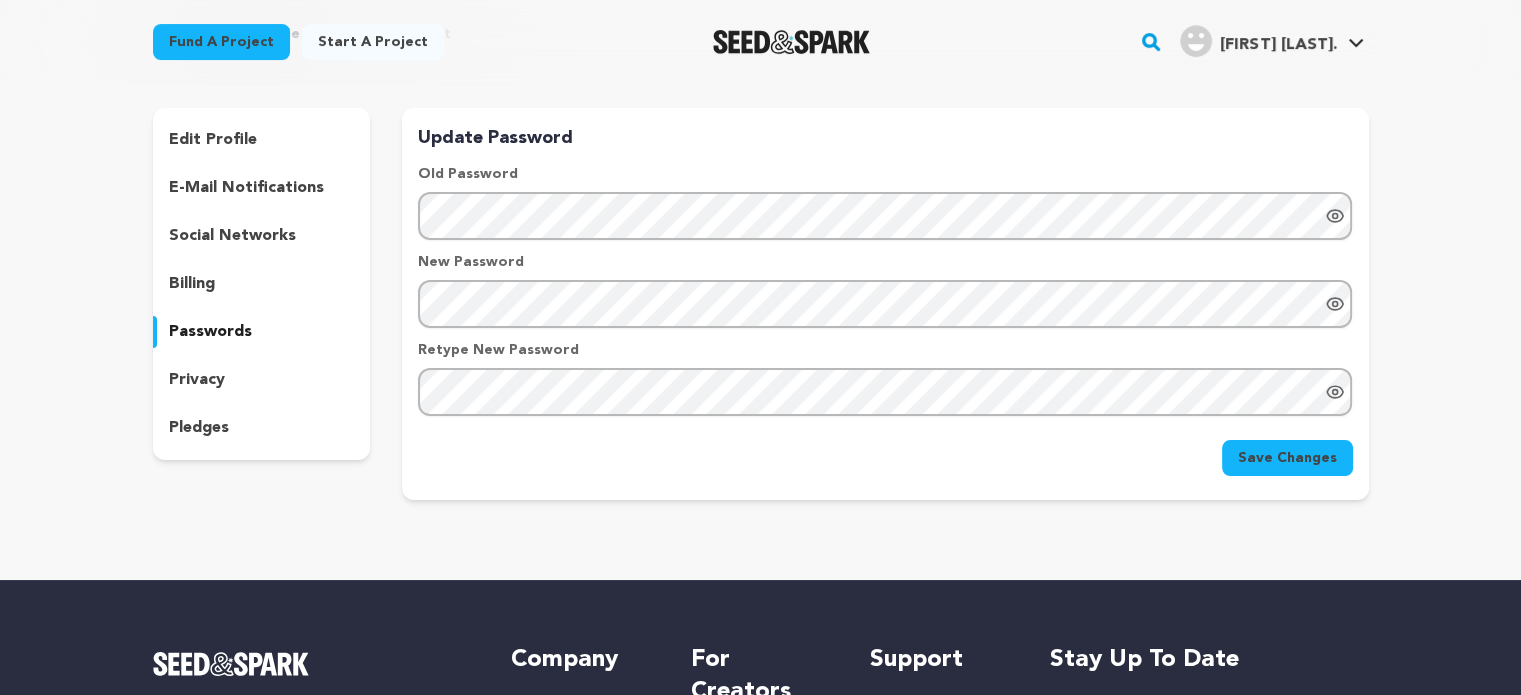 click on "billing" at bounding box center (192, 284) 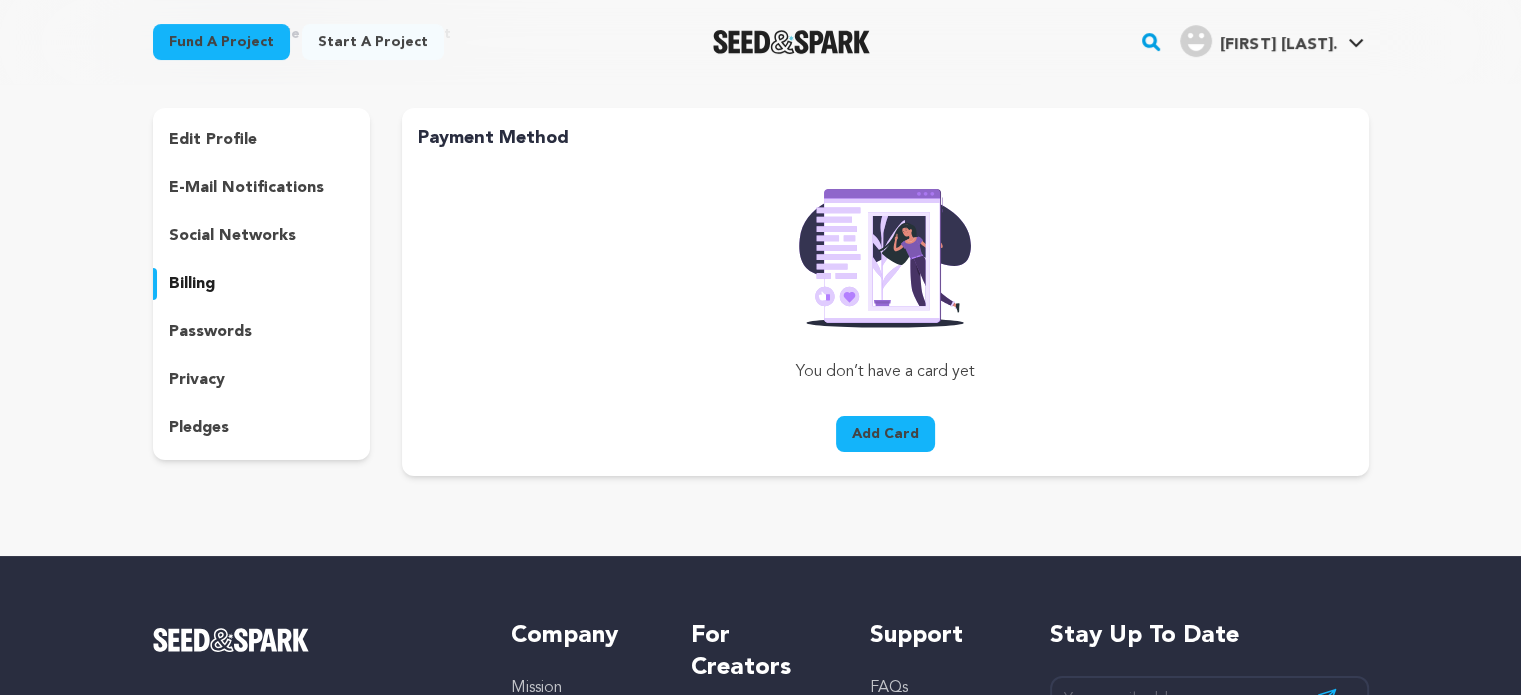 click on "social networks" at bounding box center (232, 236) 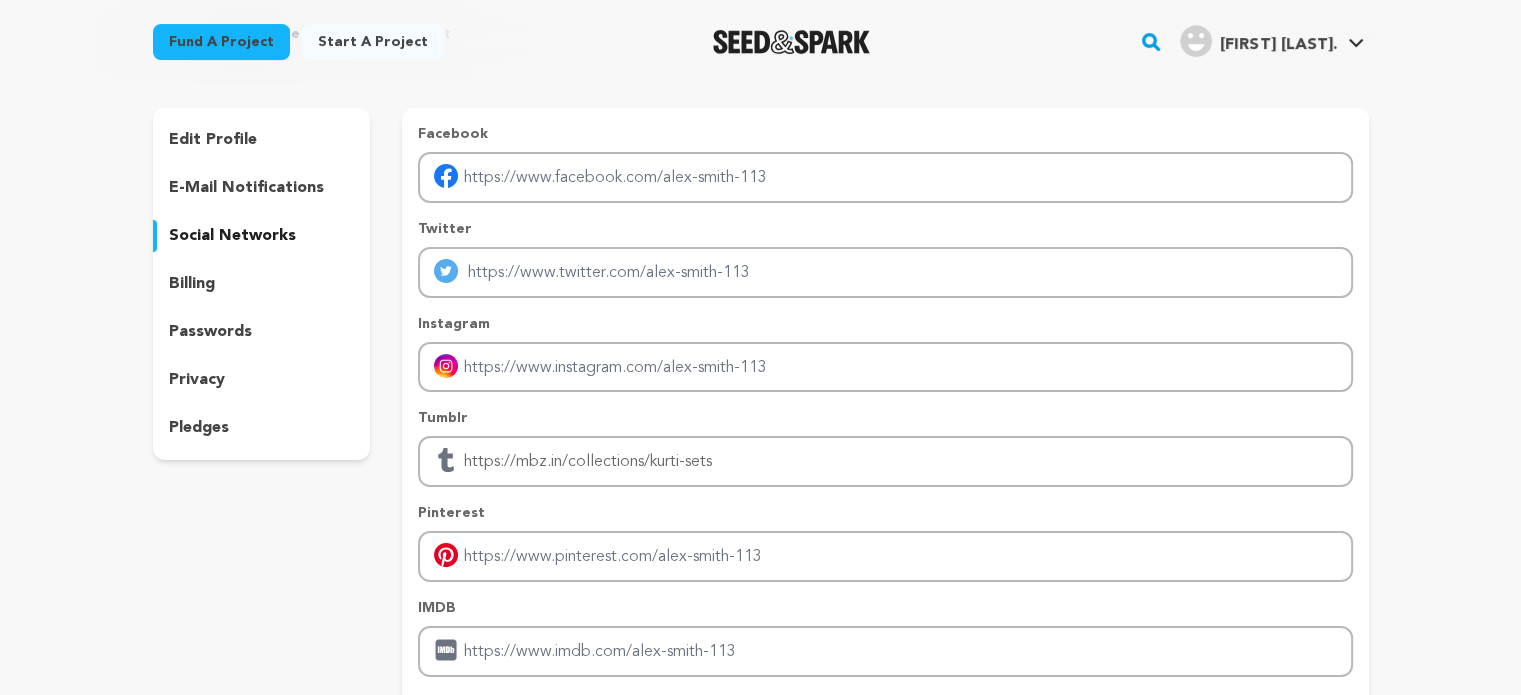 click on "[FIRST] [LAST]." at bounding box center [1278, 45] 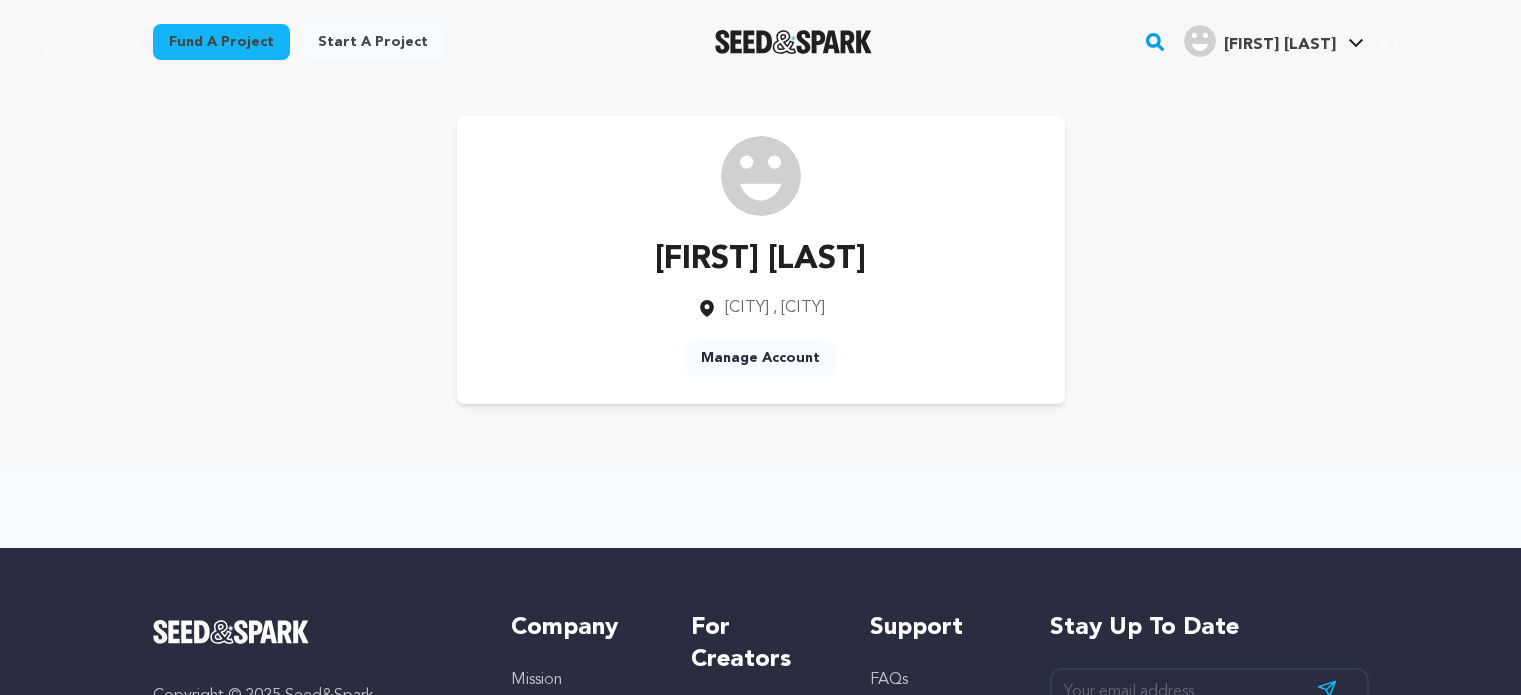 scroll, scrollTop: 0, scrollLeft: 0, axis: both 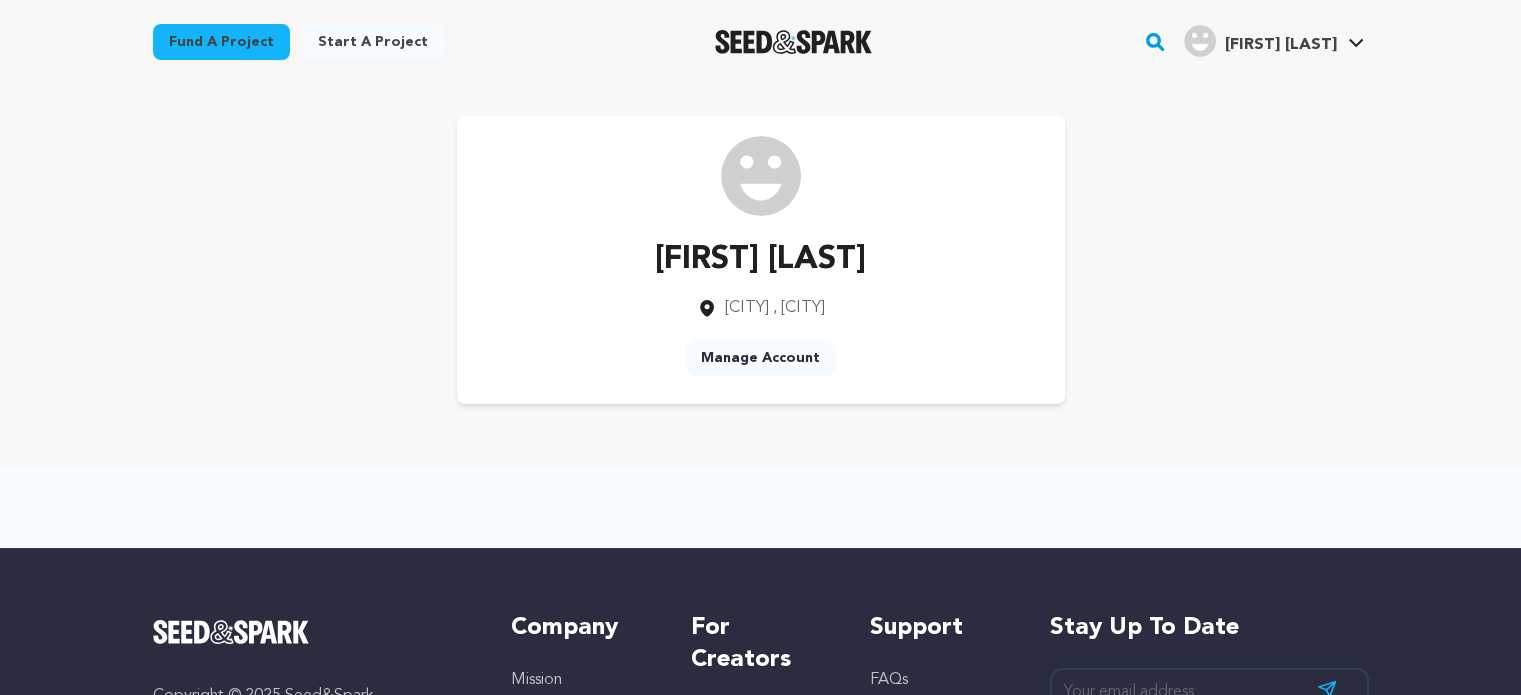 click on "Start a project" at bounding box center [373, 42] 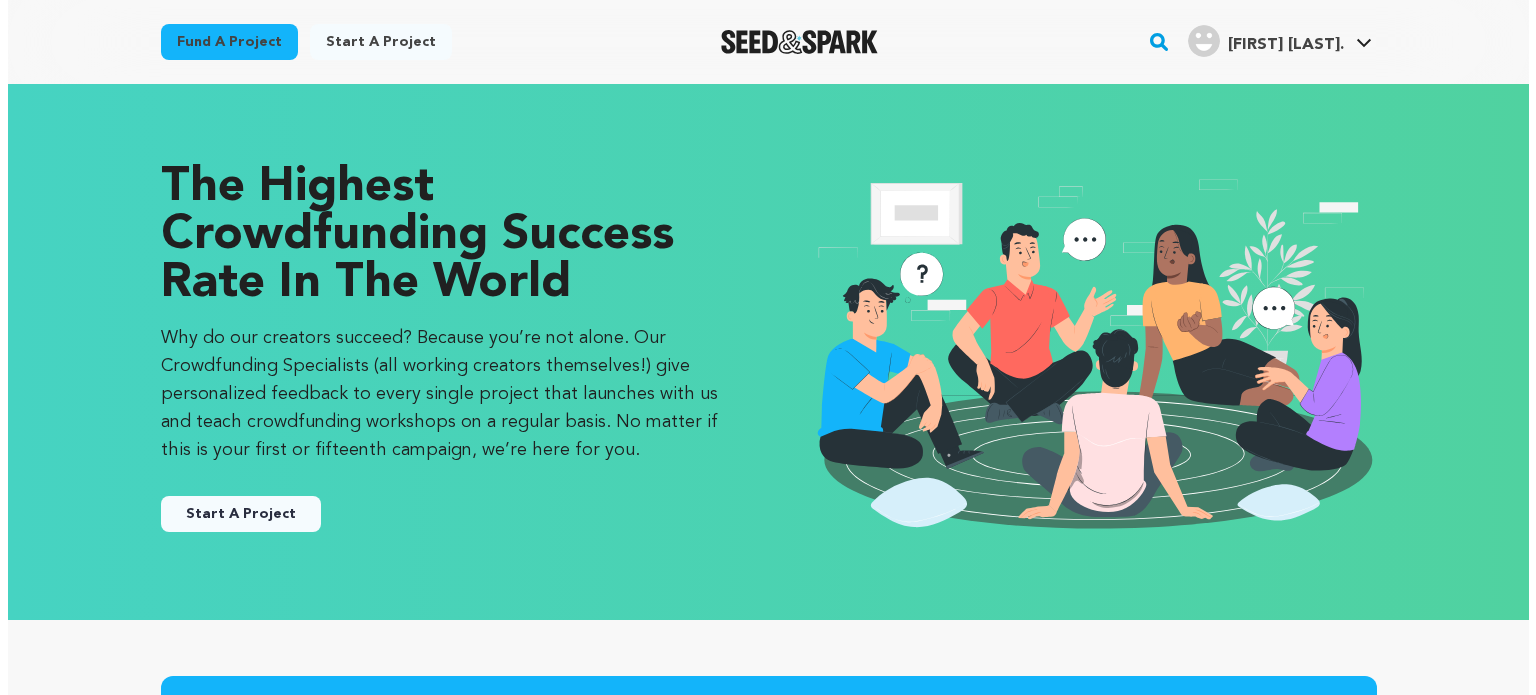 scroll, scrollTop: 0, scrollLeft: 0, axis: both 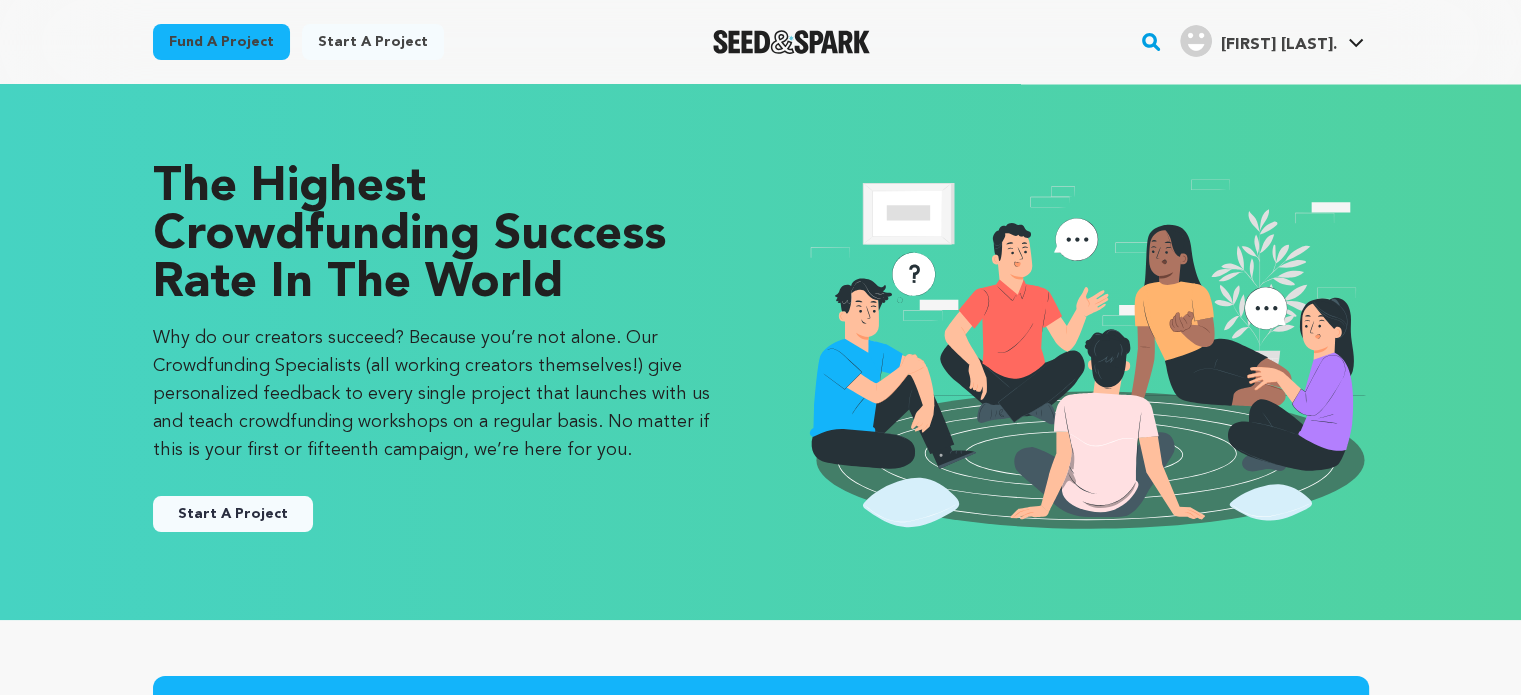 click on "Start A Project" at bounding box center [233, 514] 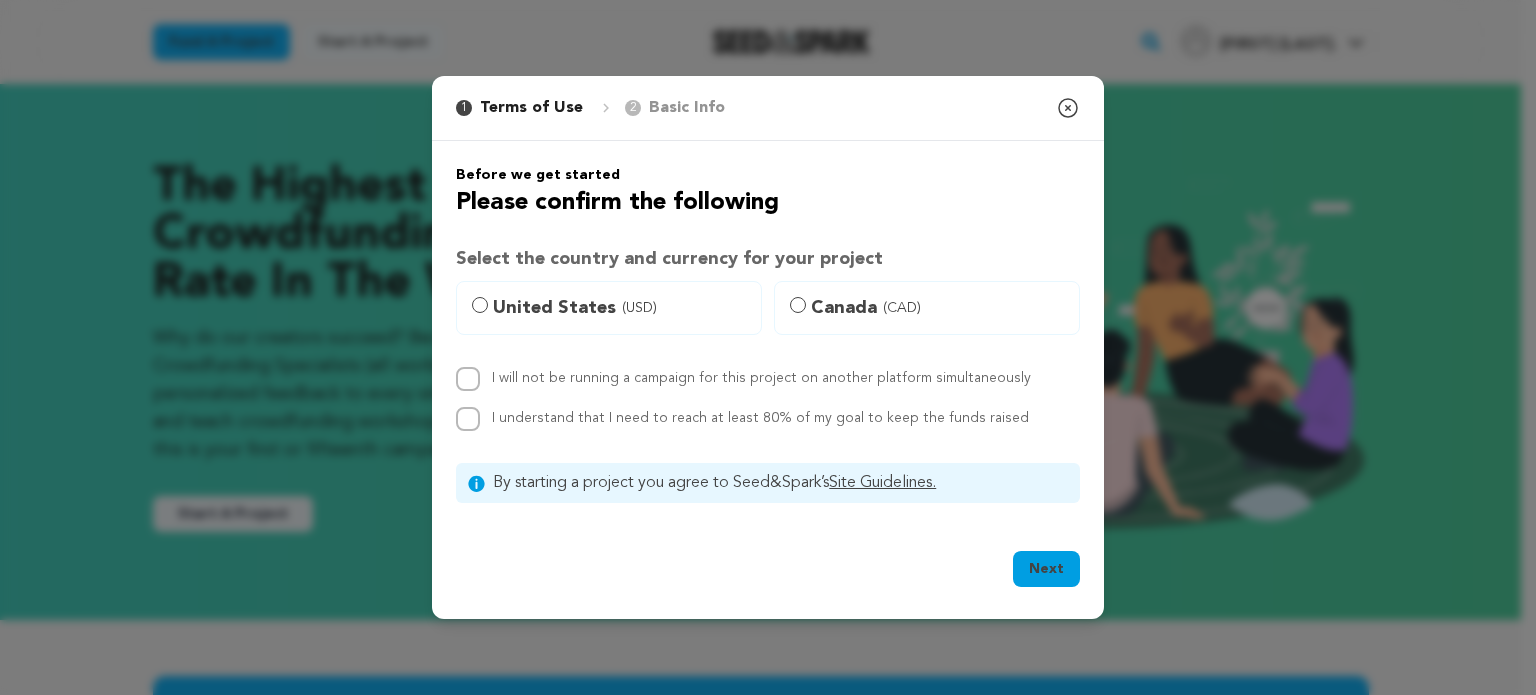 click on "United States
(USD)" at bounding box center [621, 308] 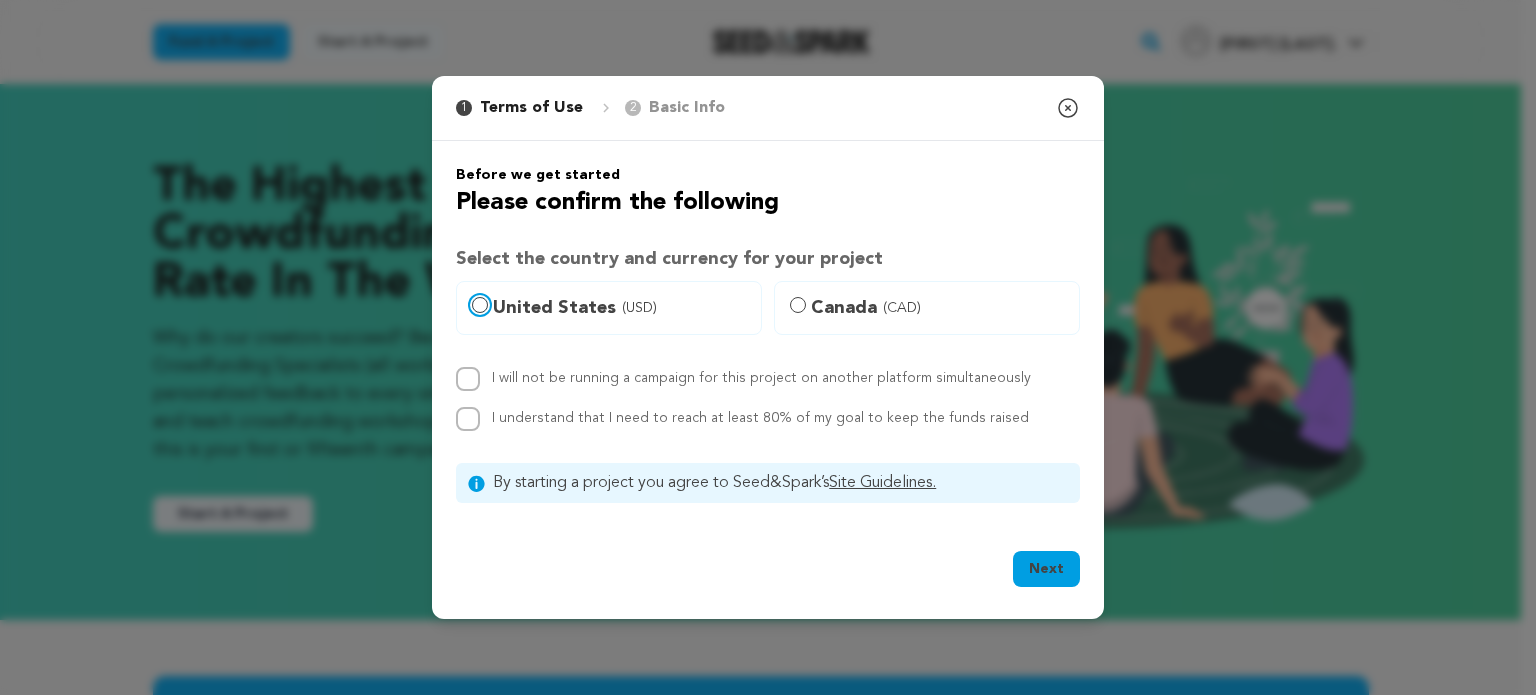 click on "United States
(USD)" at bounding box center [480, 305] 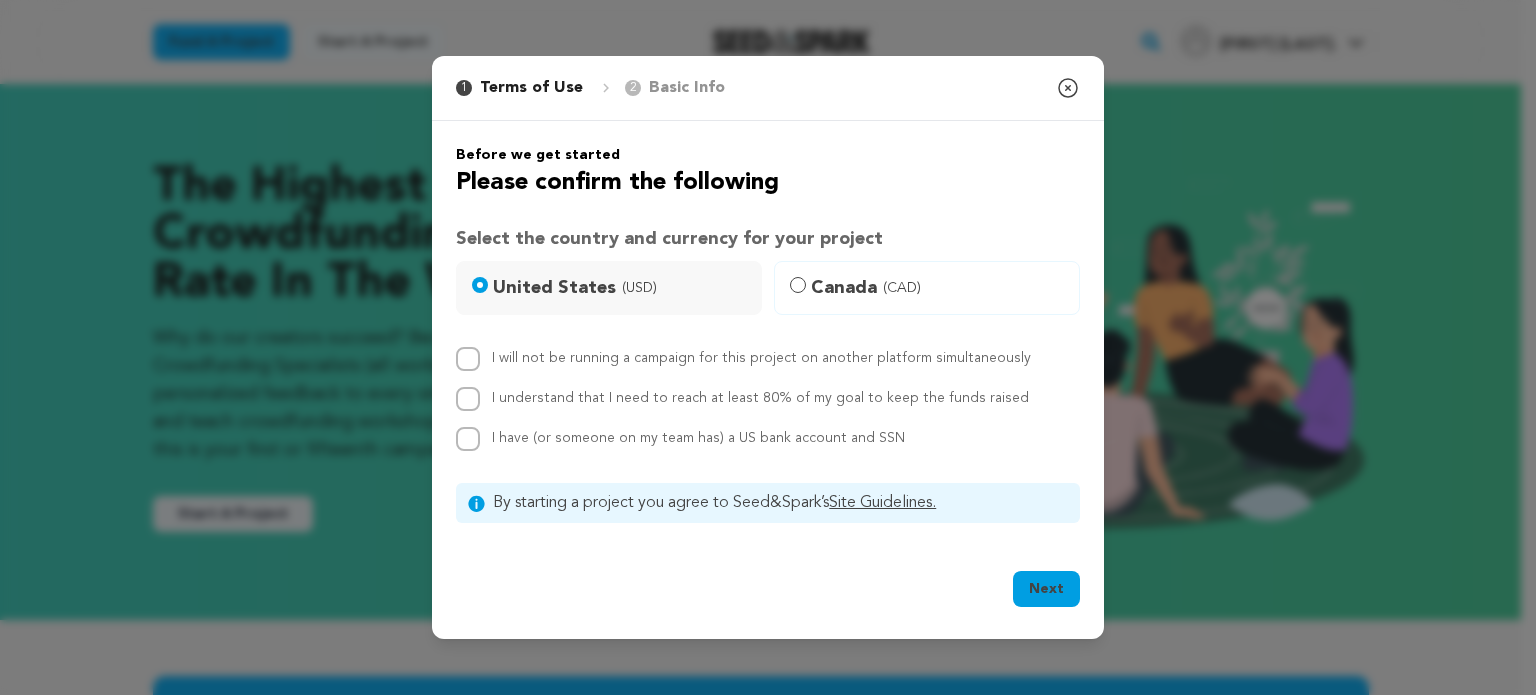 click on "I will not be running a campaign for this project on another platform
simultaneously" at bounding box center (768, 359) 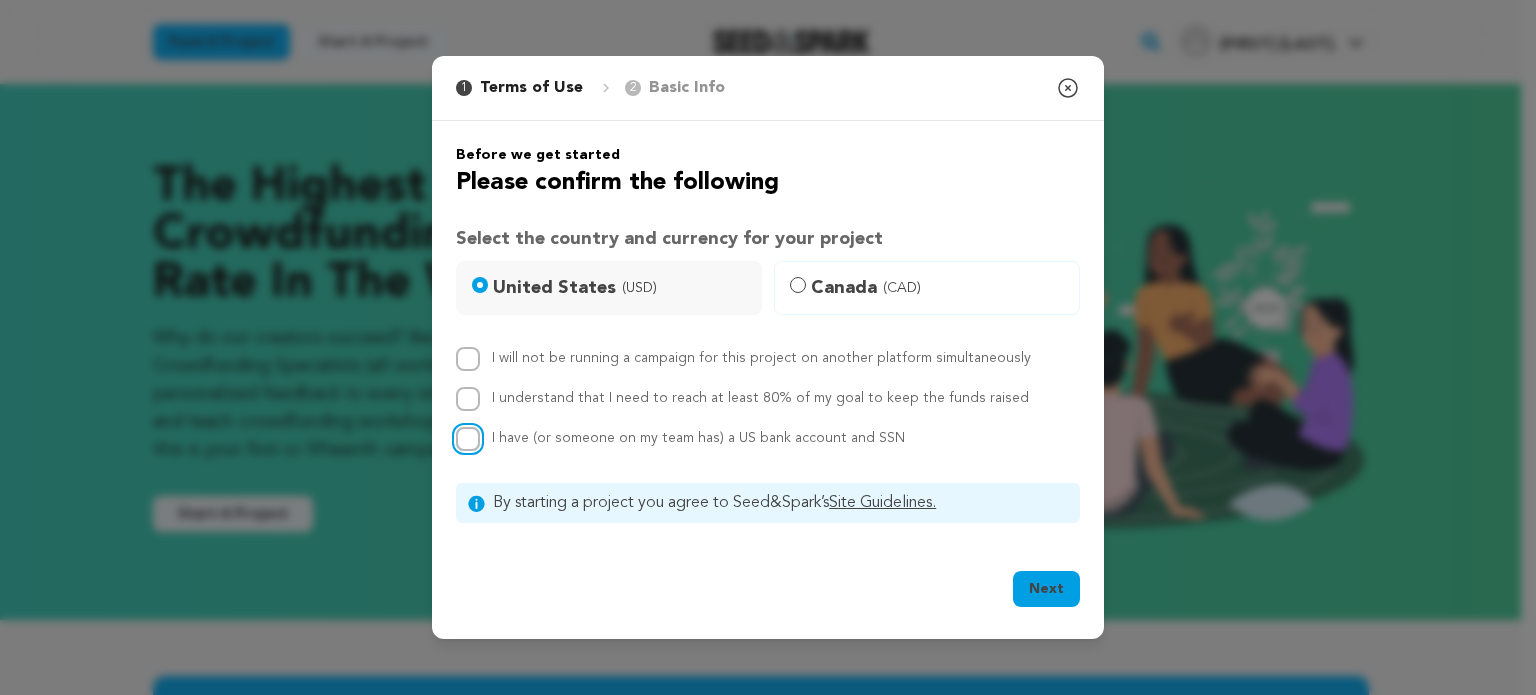 click on "I have (or someone on my team has) a US bank account and SSN" at bounding box center (468, 439) 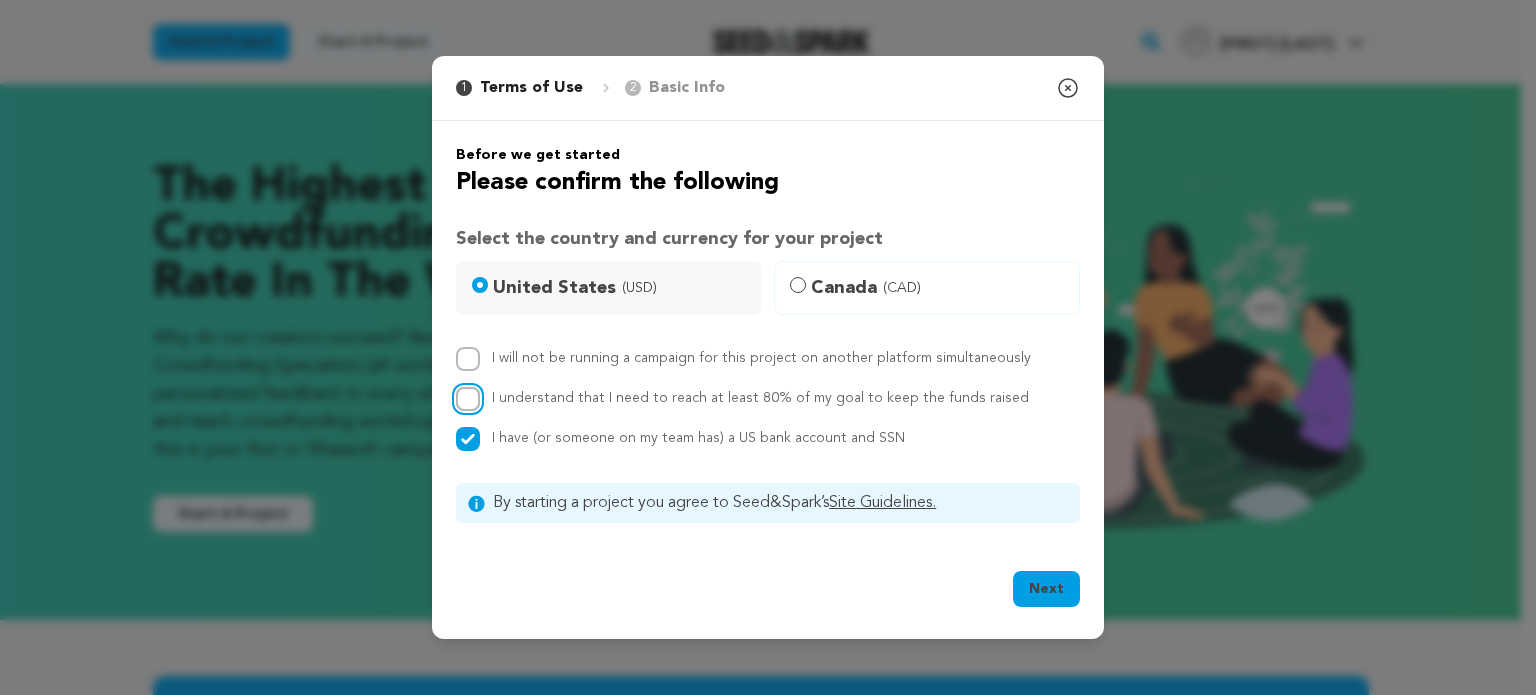 click on "I understand that I need to reach at least 80% of my goal to keep the
funds raised" at bounding box center [468, 399] 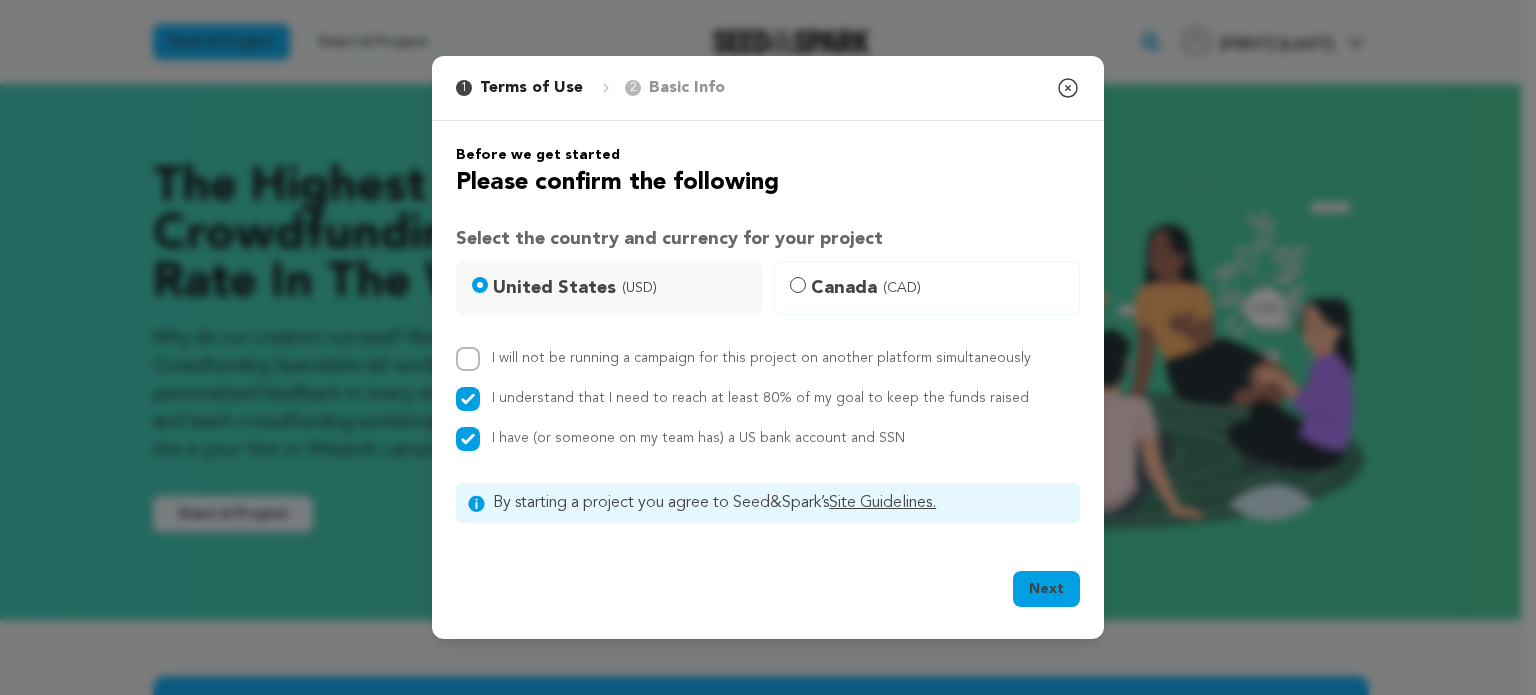 click on "I will not be running a campaign for this project on another platform
simultaneously" at bounding box center [768, 359] 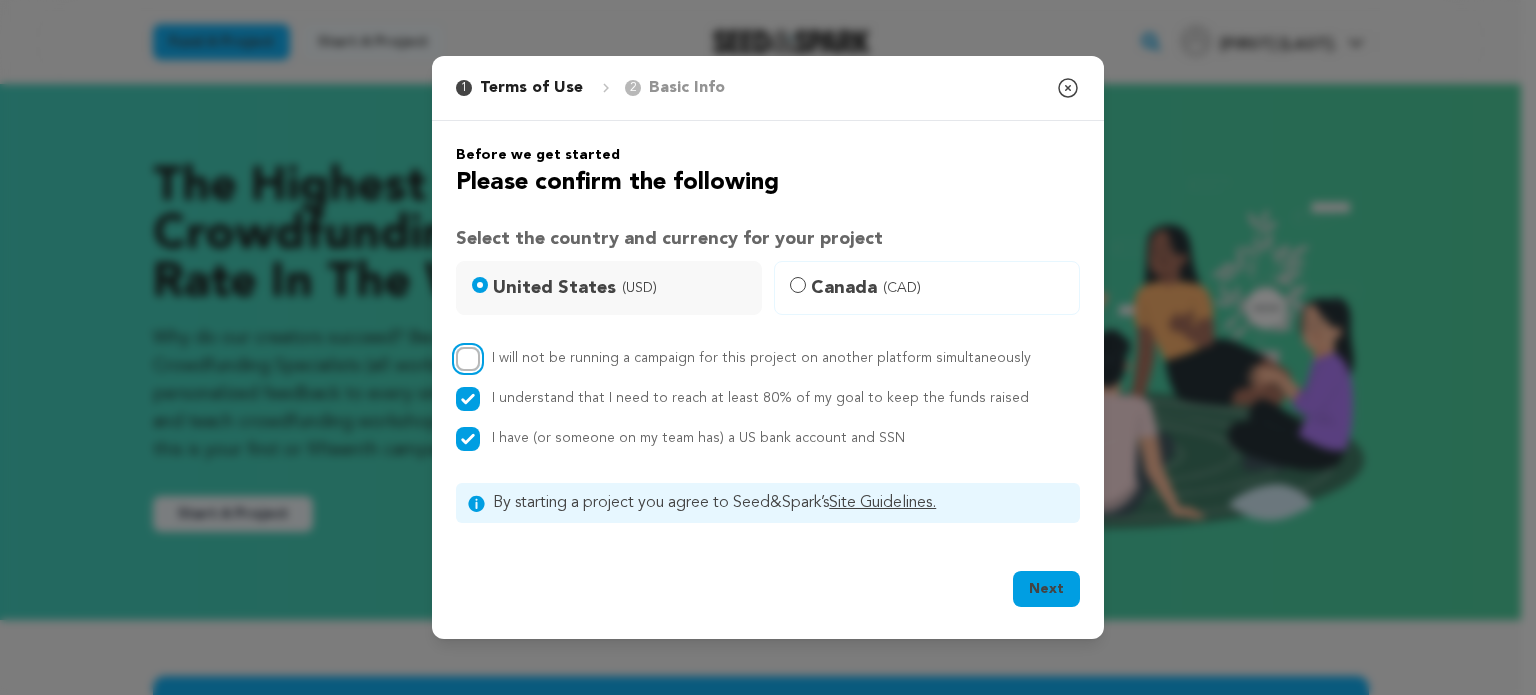 click on "I will not be running a campaign for this project on another platform
simultaneously" at bounding box center [468, 359] 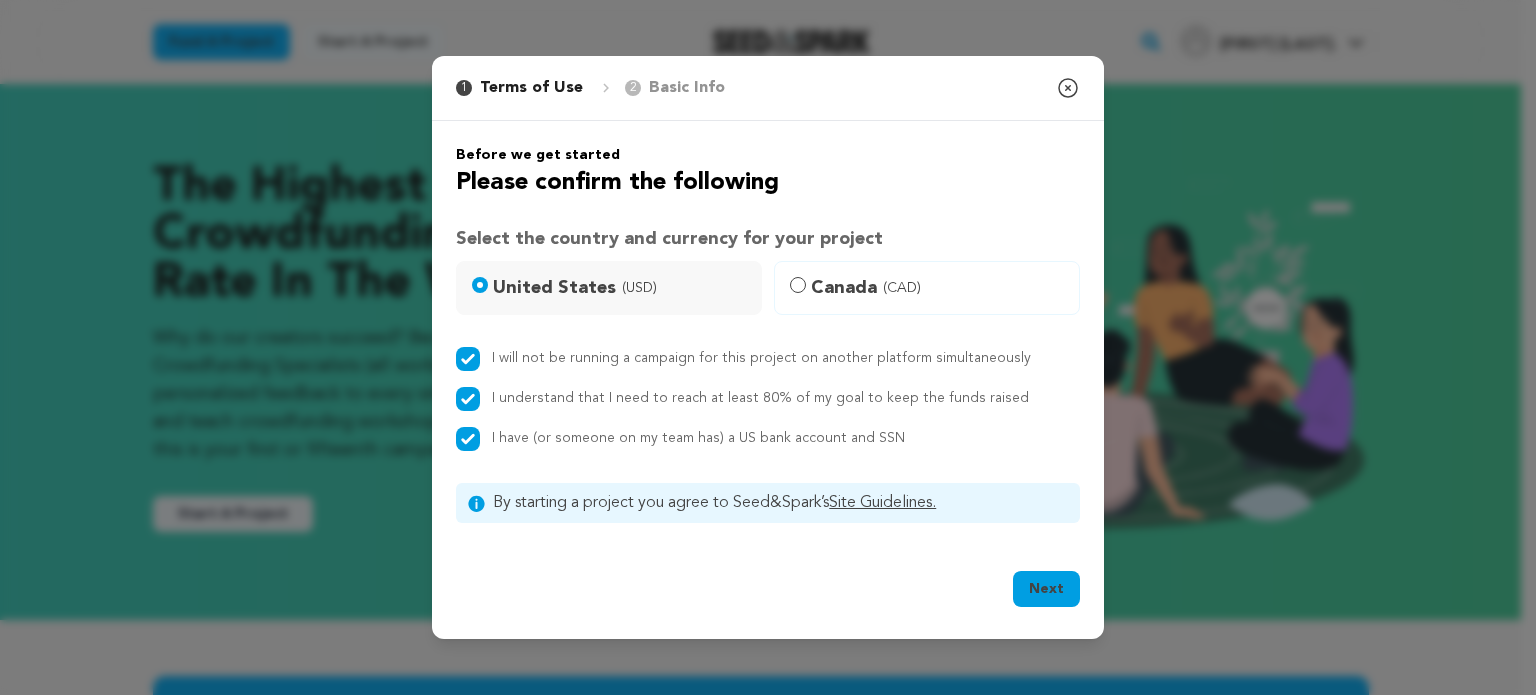 click on "Next" at bounding box center [1046, 589] 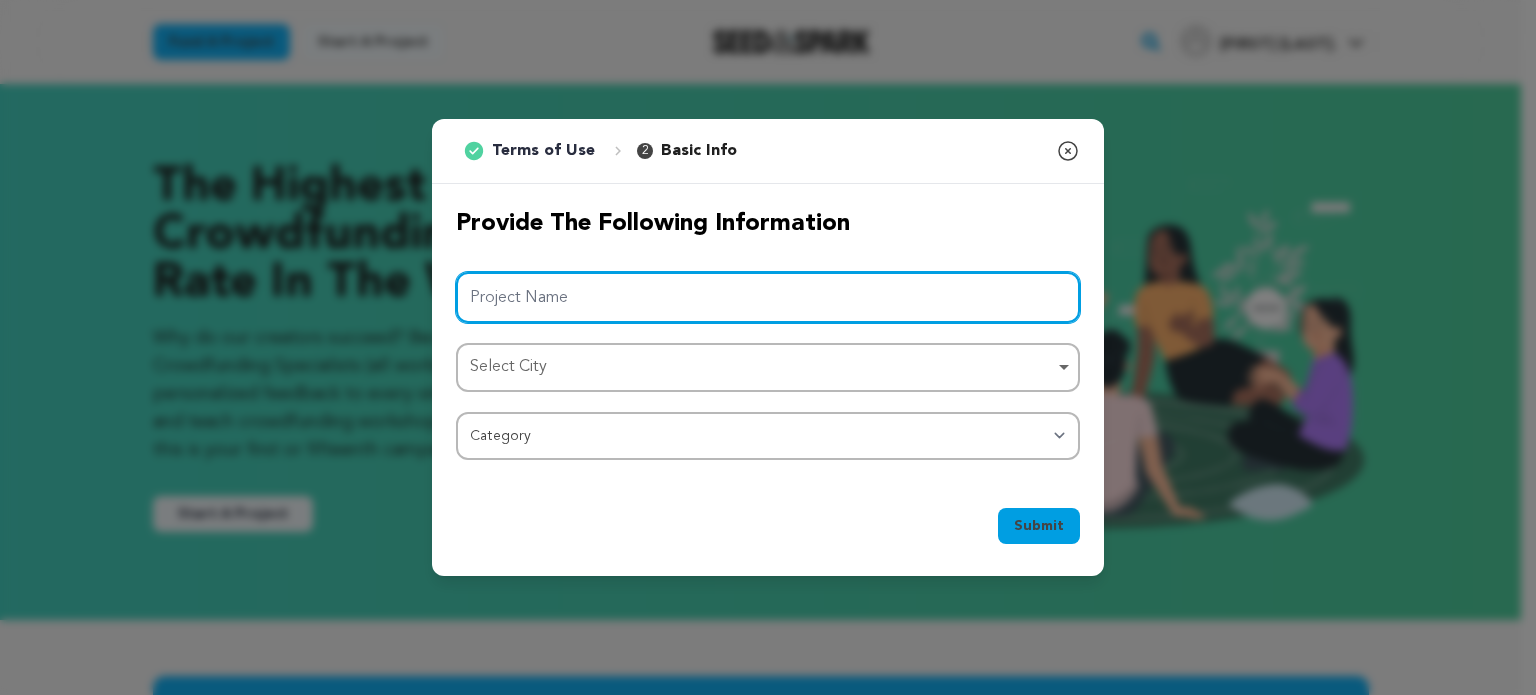 click on "Project Name" at bounding box center [768, 297] 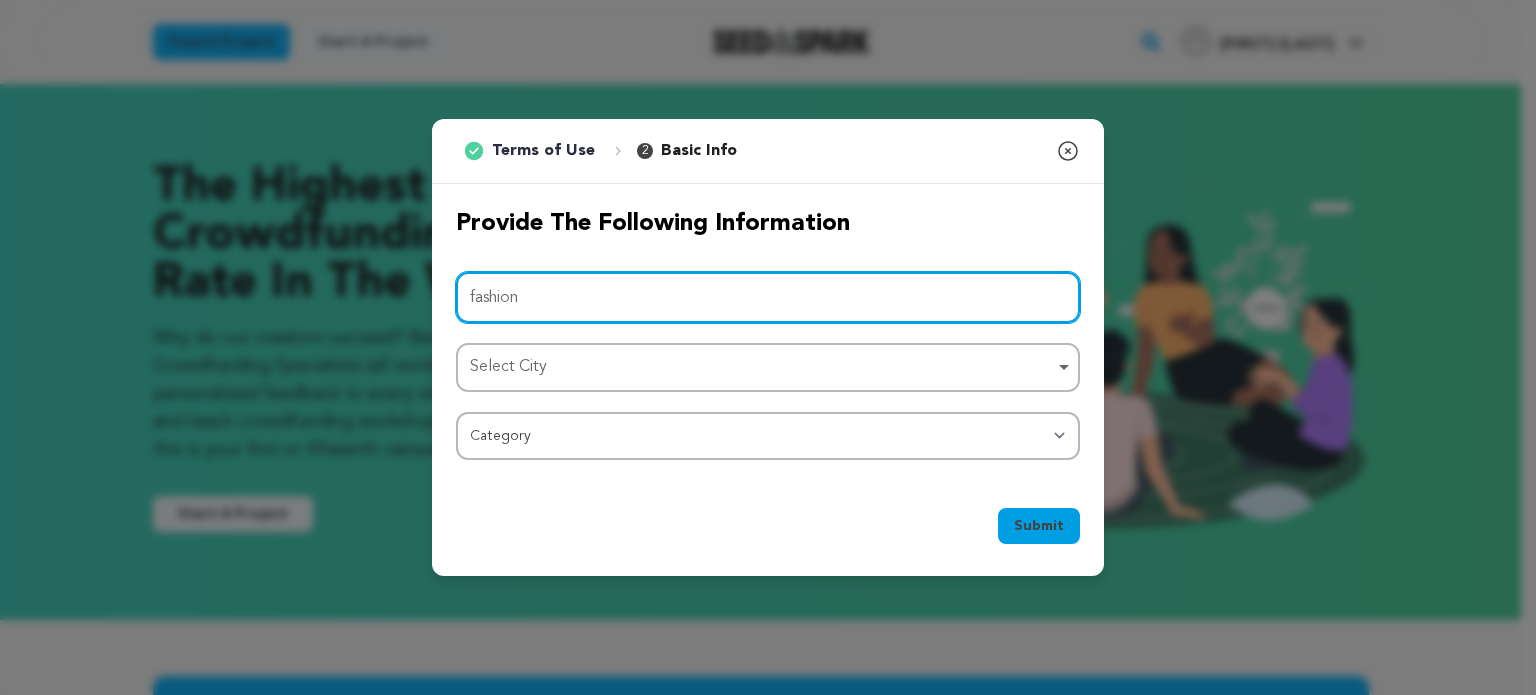 click on "Select City Remove item" at bounding box center [762, 367] 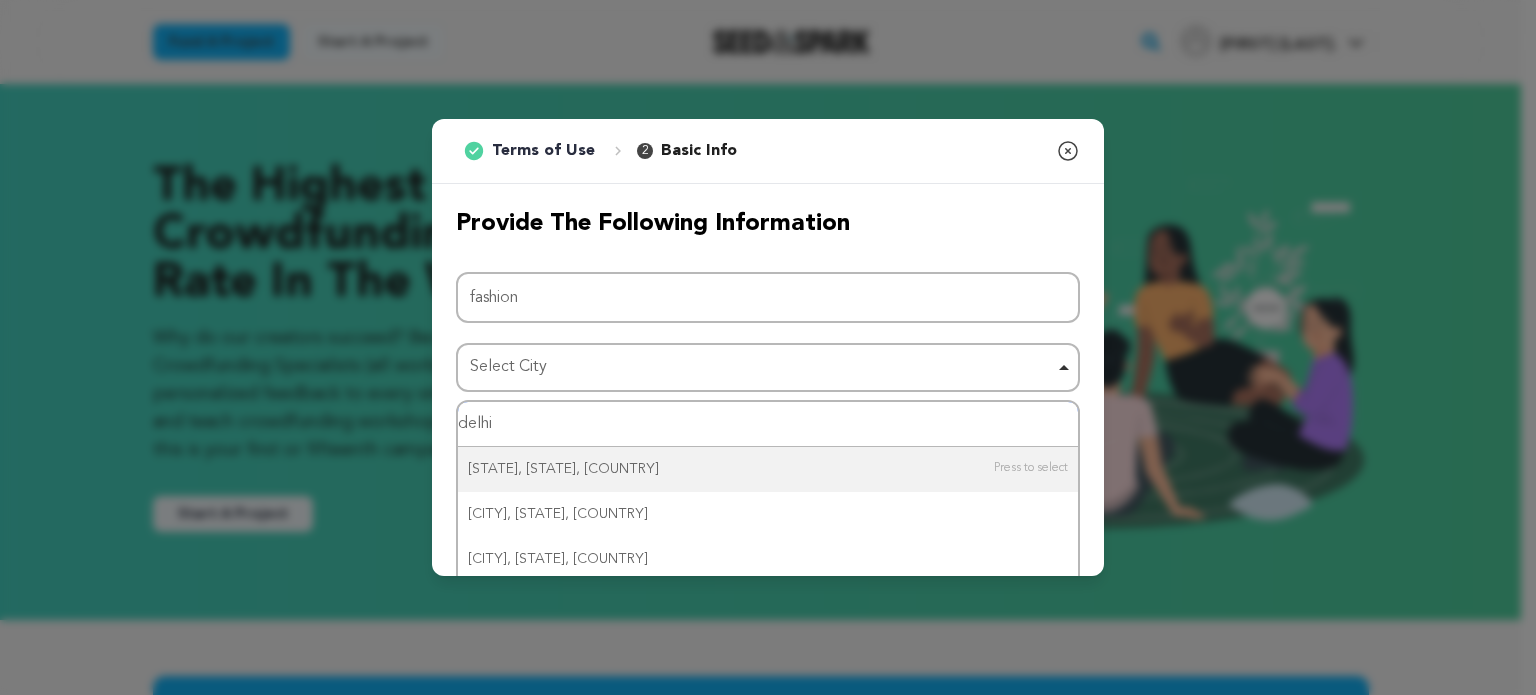 type on "delhi" 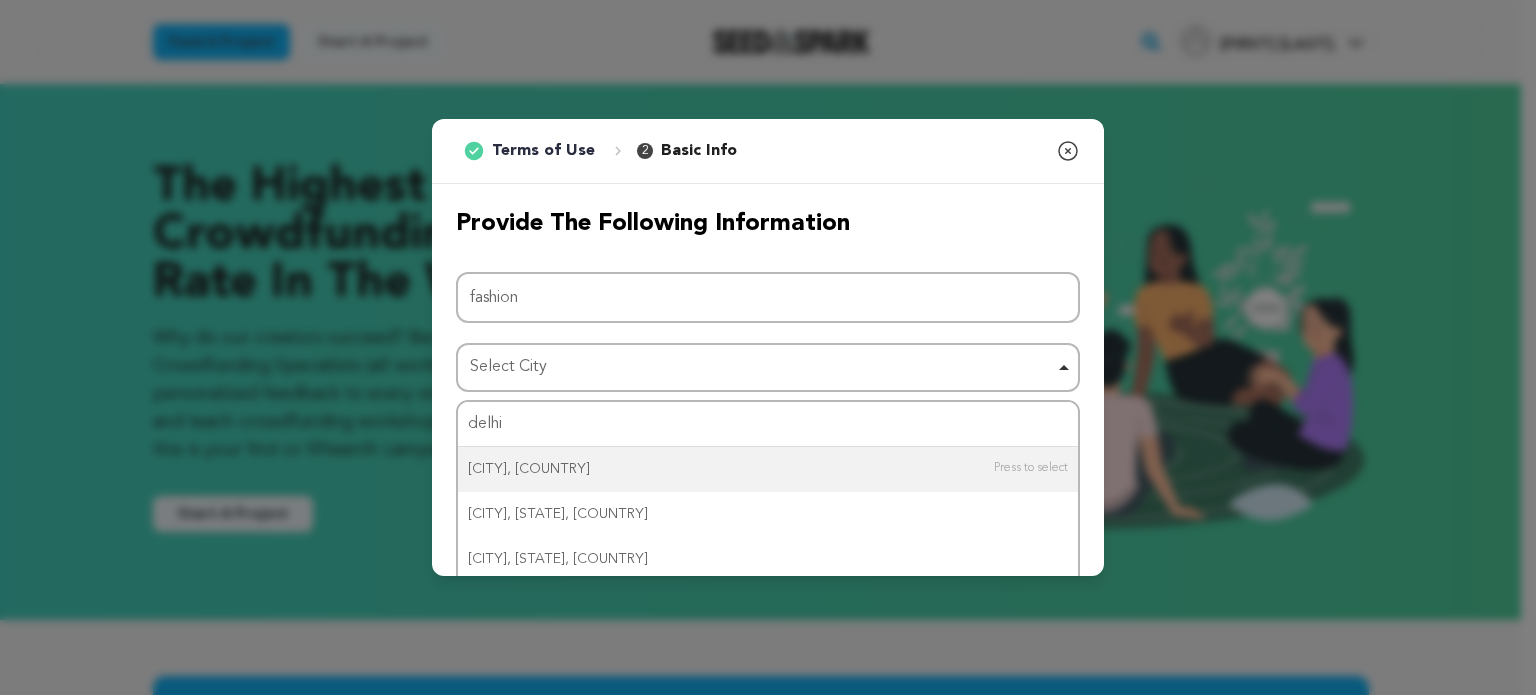 type 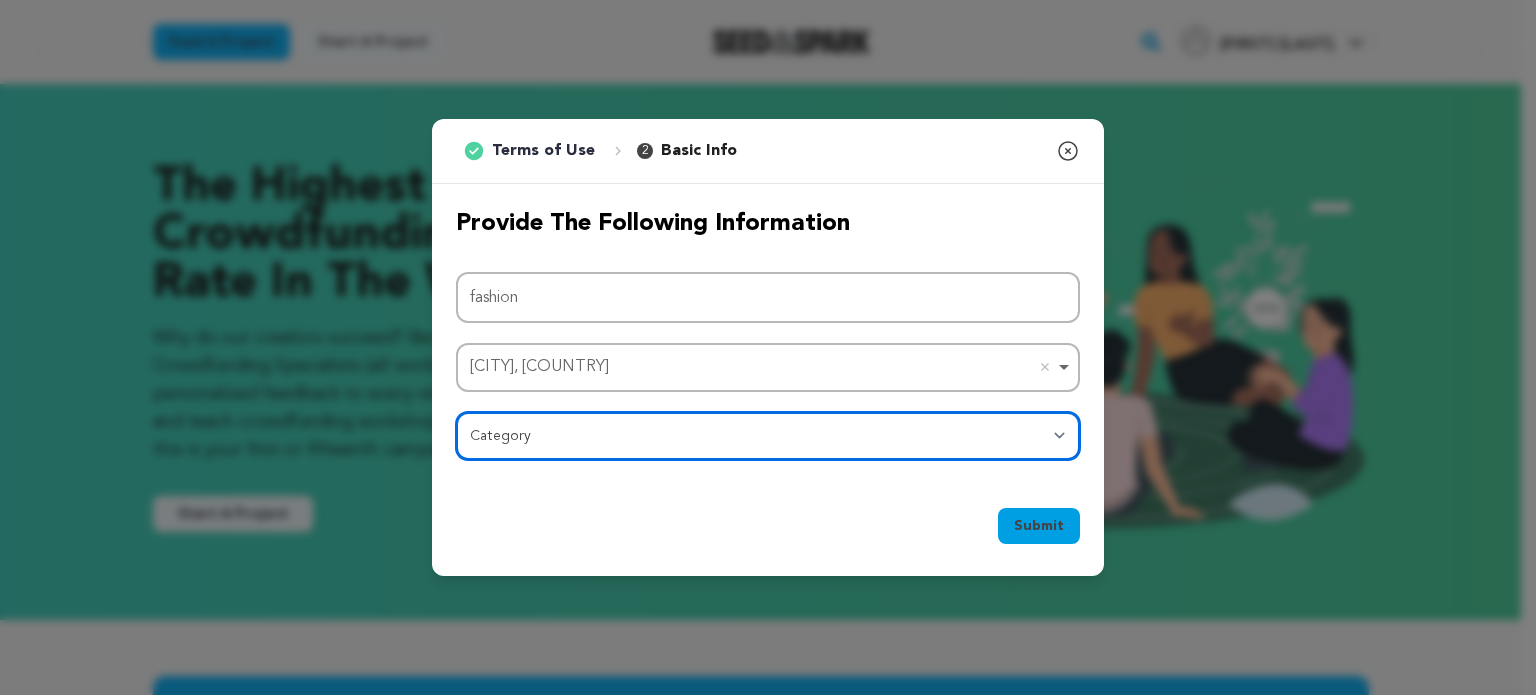 click on "Category
Film Feature
Film Short
Series
Film Festival
Company
Music Video
VR Experience
Comics
Artist Residency
Art & Photography
Collective
Dance
Games
Music
Radio & Podcasts
Orgs & Companies
Writing & Publishing
Venue & Spaces
Theatre" at bounding box center [768, 436] 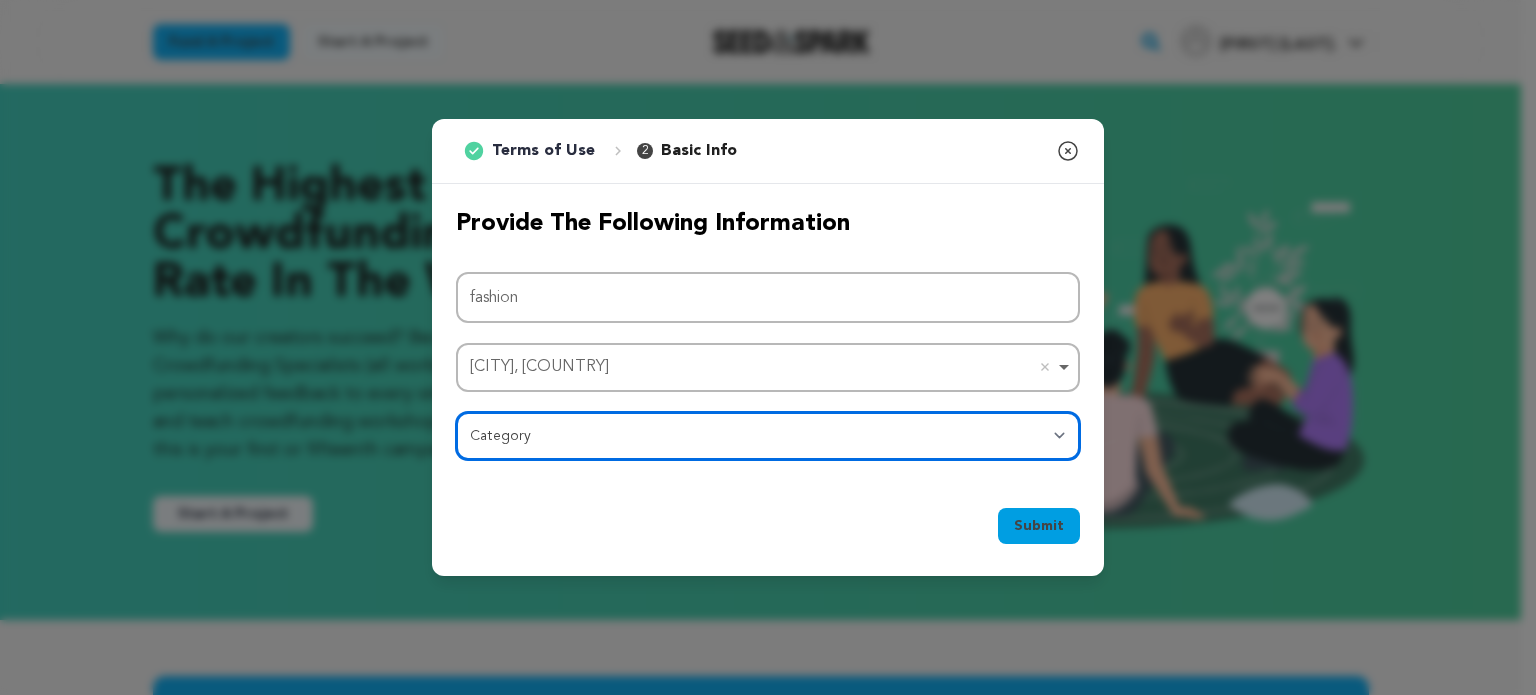 select on "1293" 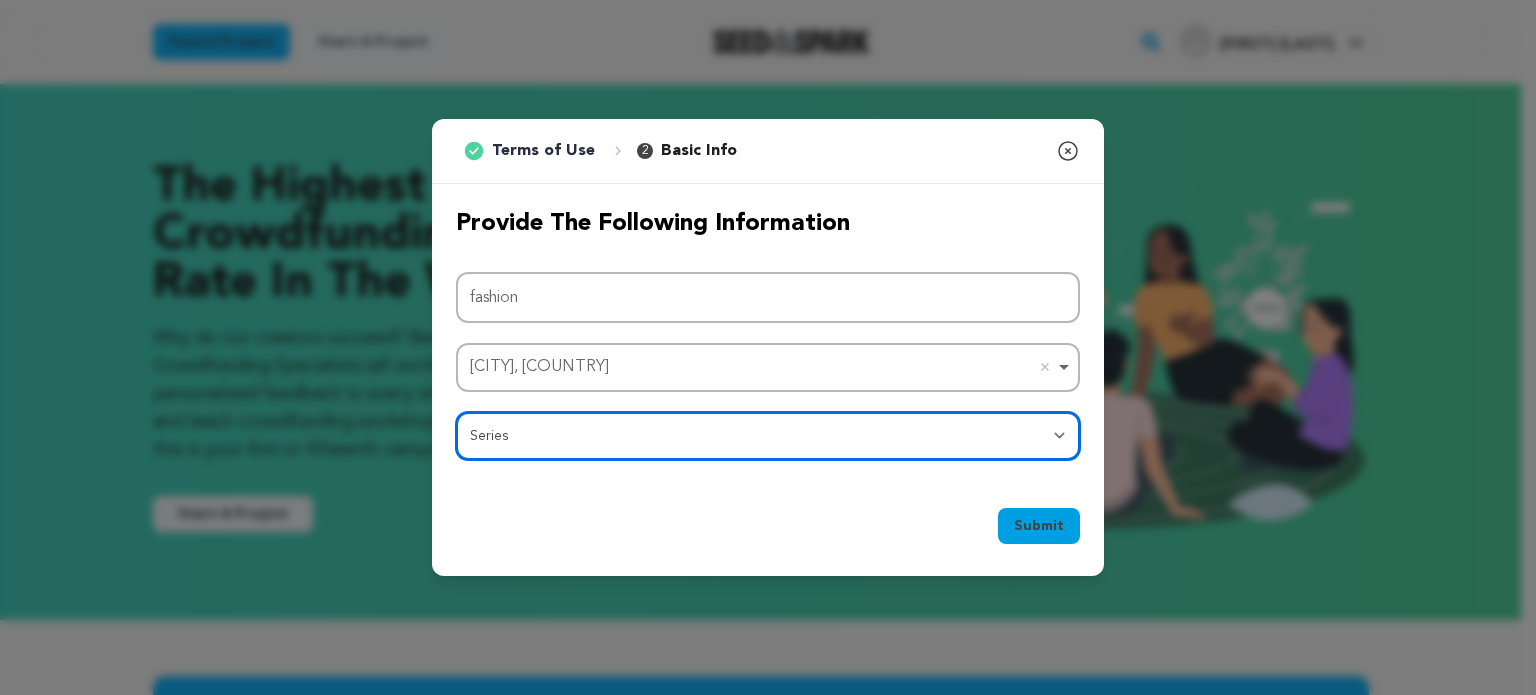 click on "Category
Film Feature
Film Short
Series
Film Festival
Company
Music Video
VR Experience
Comics
Artist Residency
Art & Photography
Collective
Dance
Games
Music
Radio & Podcasts
Orgs & Companies
Writing & Publishing
Venue & Spaces
Theatre" at bounding box center (768, 436) 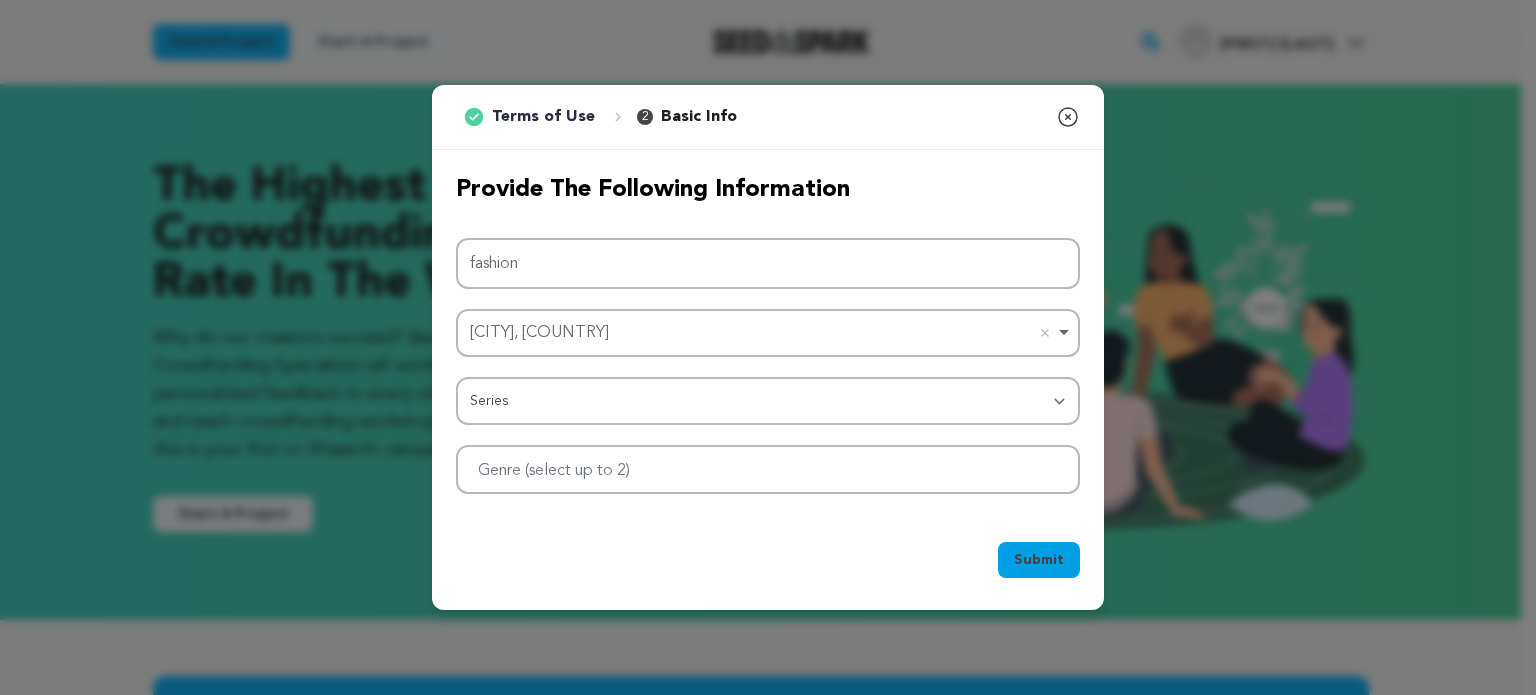 click on "Project Name
fashion
Delhi, India Delhi, India Remove item  Select City Delaware, OH, USA Delhi, India Delhi, India Delhi, LA, USA Delhi, LA, USA Delhi, NY, USA Delhi, NY, USA Delhi, OH, USA Delhi, OH, USA Delhi, ON, Canada Delhi, ON, Canada Denver, CO, USA Des Moines, IA, USA Destin, FL, USA Detroit, MI, USA
Category
Film Feature
Film Short
Series
Film Festival
Company
Music Video
VR Experience
Comics
Artist Residency
Art & Photography
Collective
Dance" at bounding box center [768, 366] 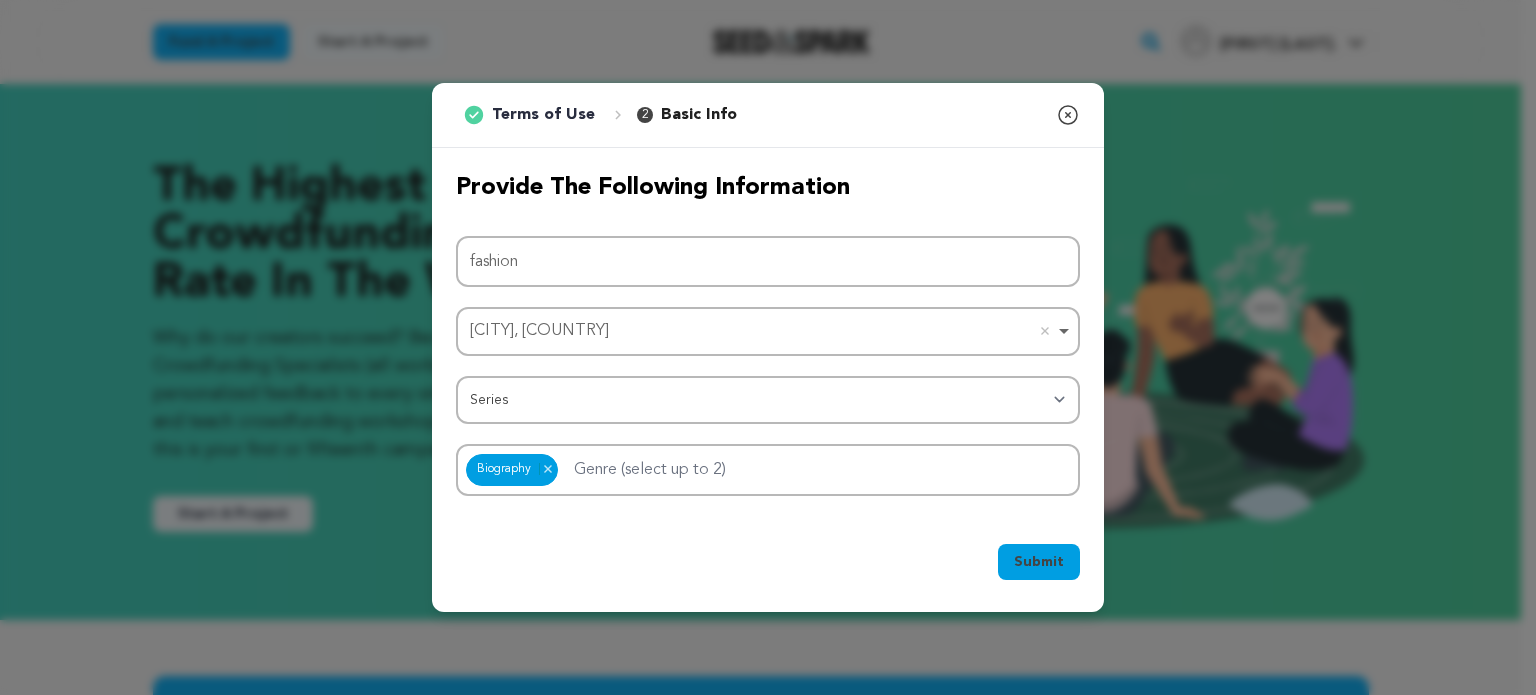 drag, startPoint x: 1061, startPoint y: 532, endPoint x: 1060, endPoint y: 558, distance: 26.019224 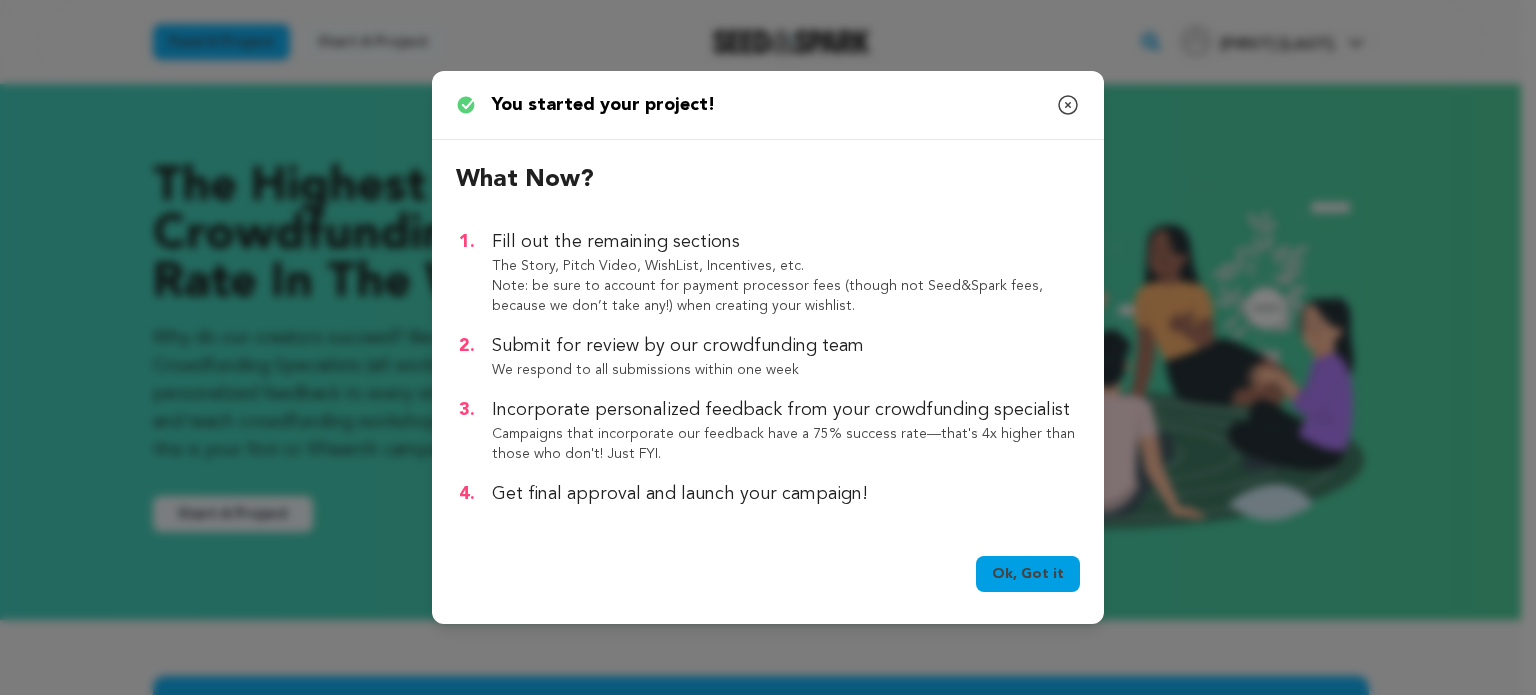 click on "Ok, Got it" at bounding box center [1028, 574] 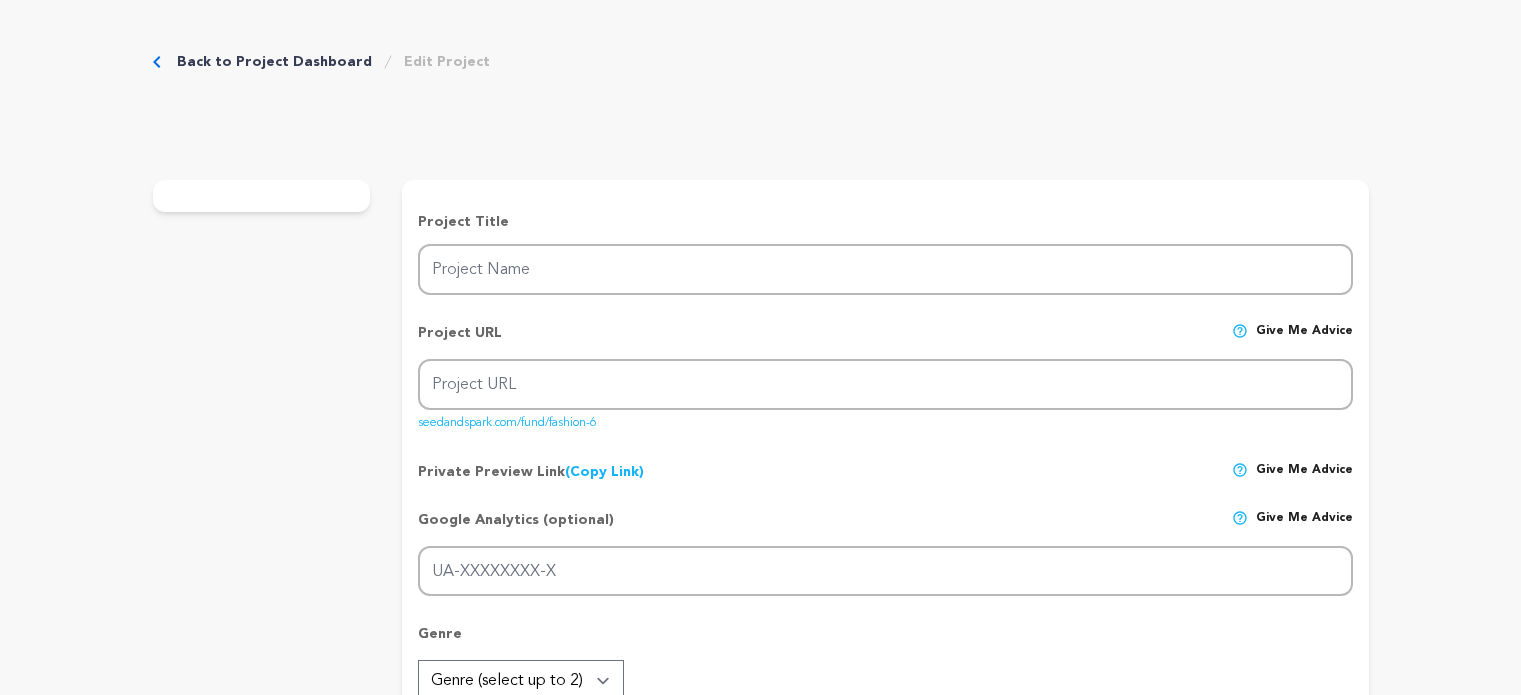 scroll, scrollTop: 0, scrollLeft: 0, axis: both 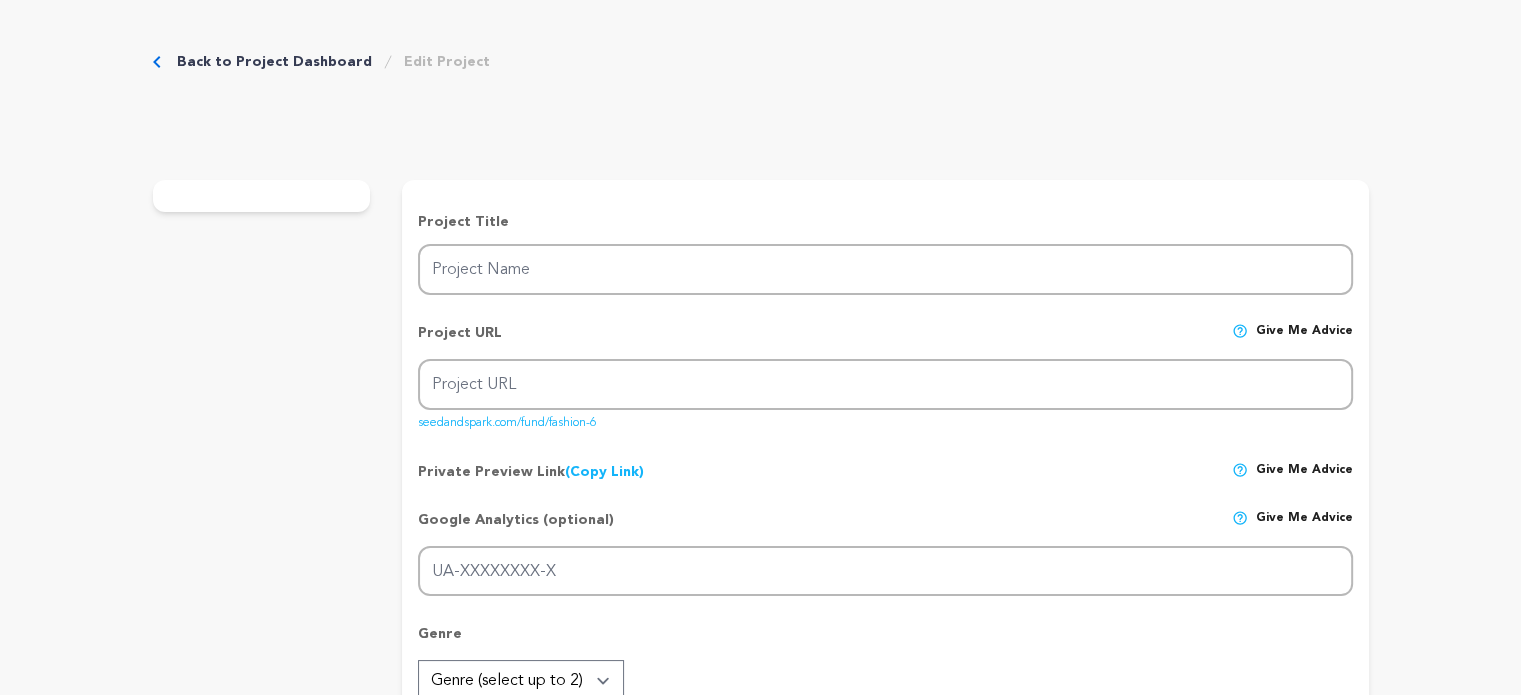 type on "fashion" 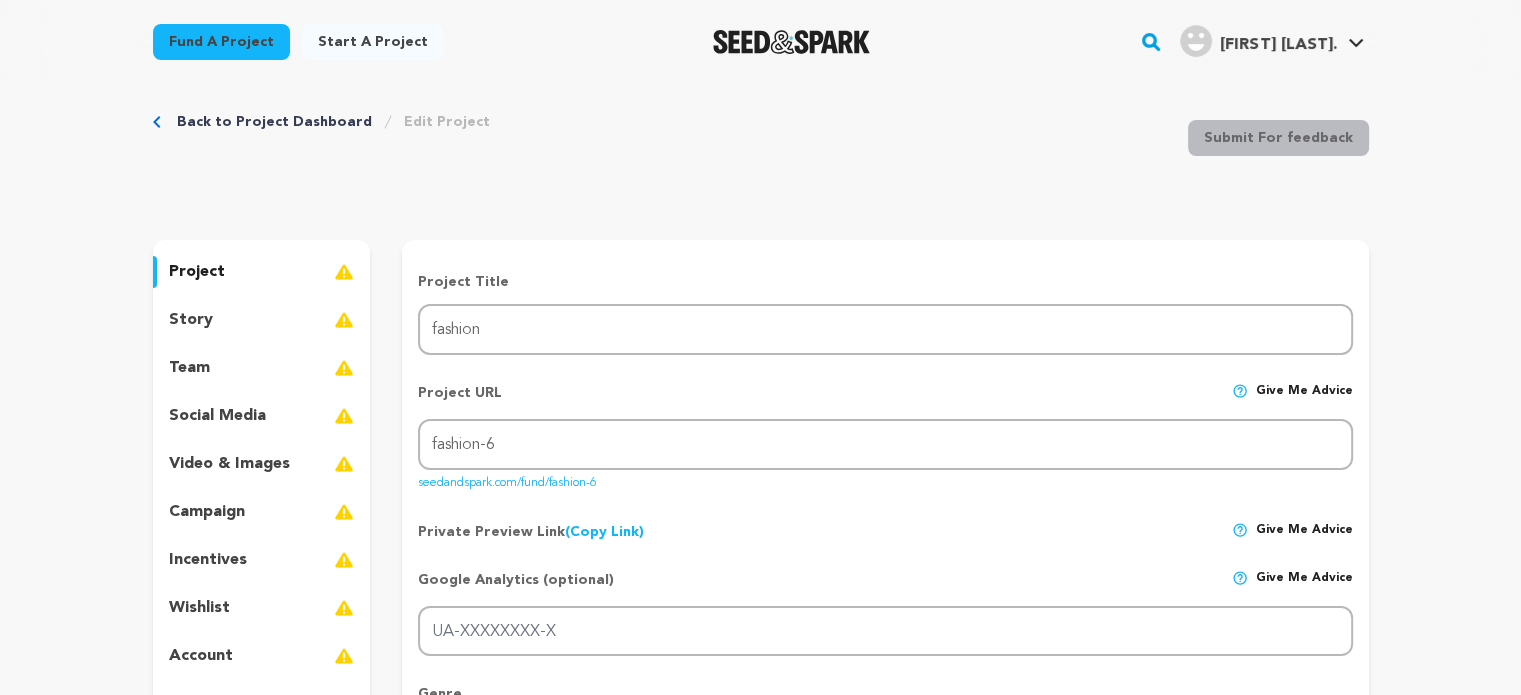 scroll, scrollTop: 100, scrollLeft: 0, axis: vertical 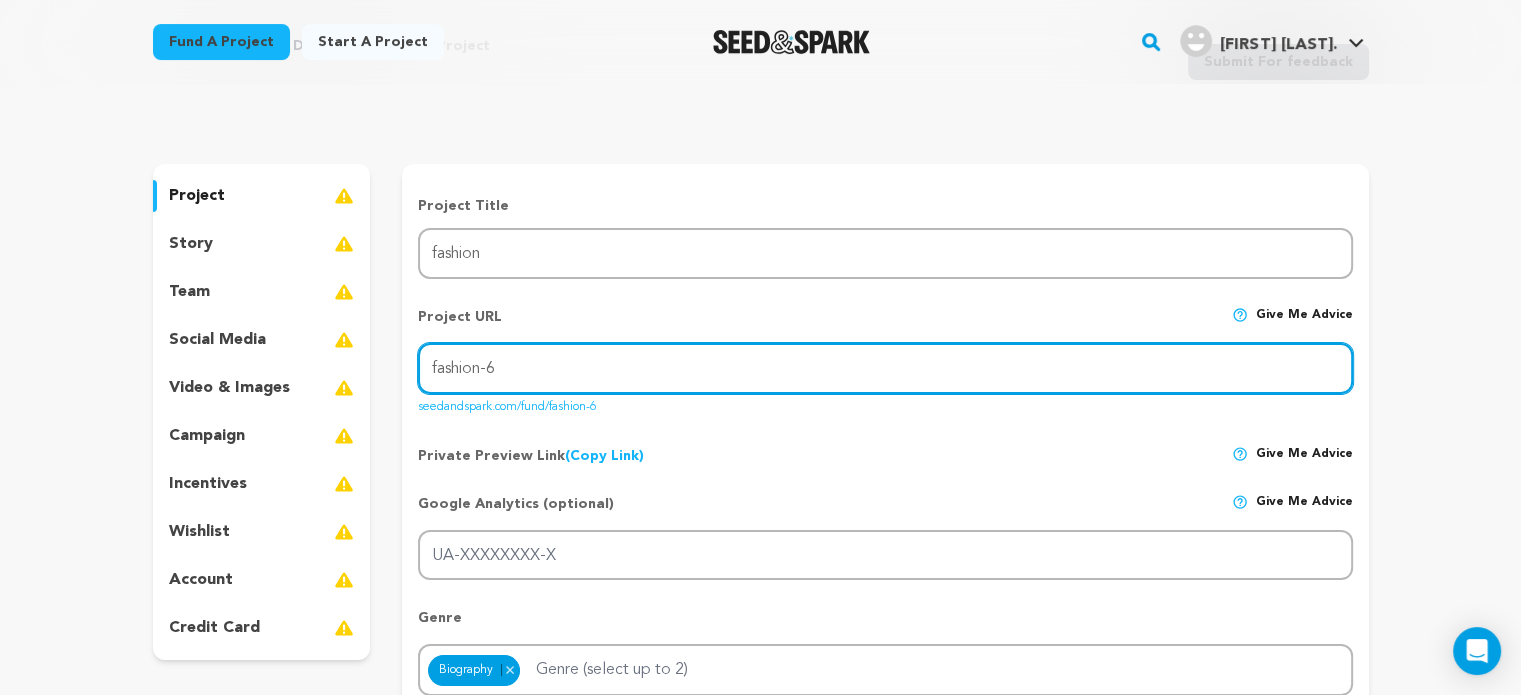 click on "fashion-6" at bounding box center (885, 368) 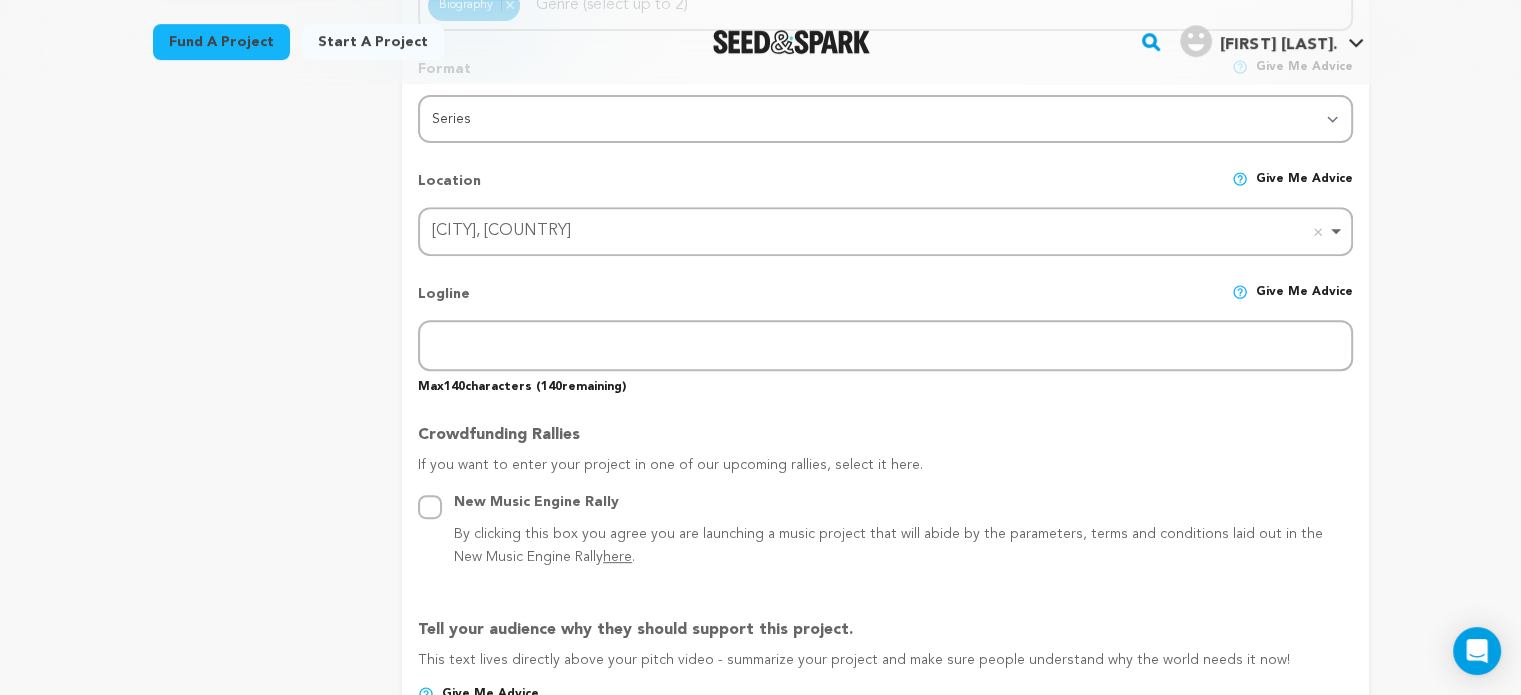 scroll, scrollTop: 800, scrollLeft: 0, axis: vertical 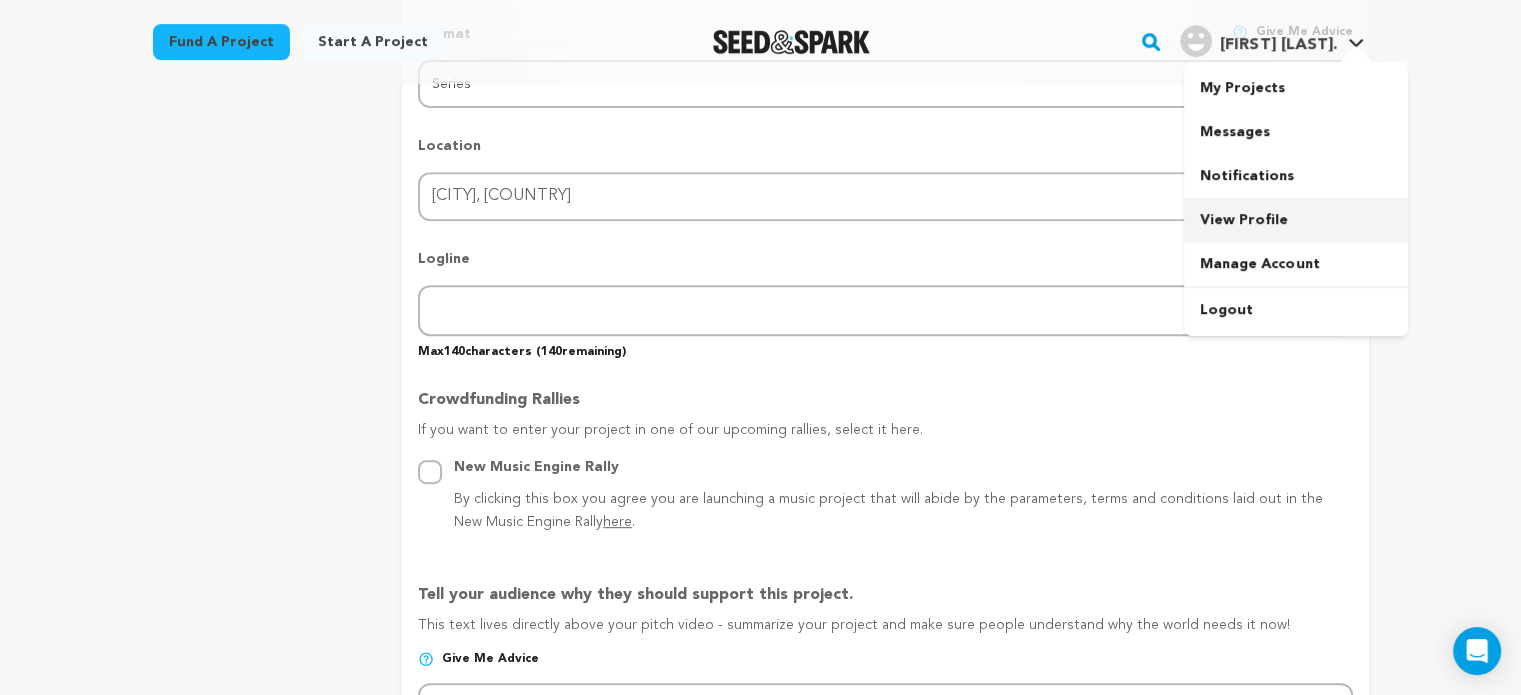 click on "View Profile" at bounding box center (1296, 220) 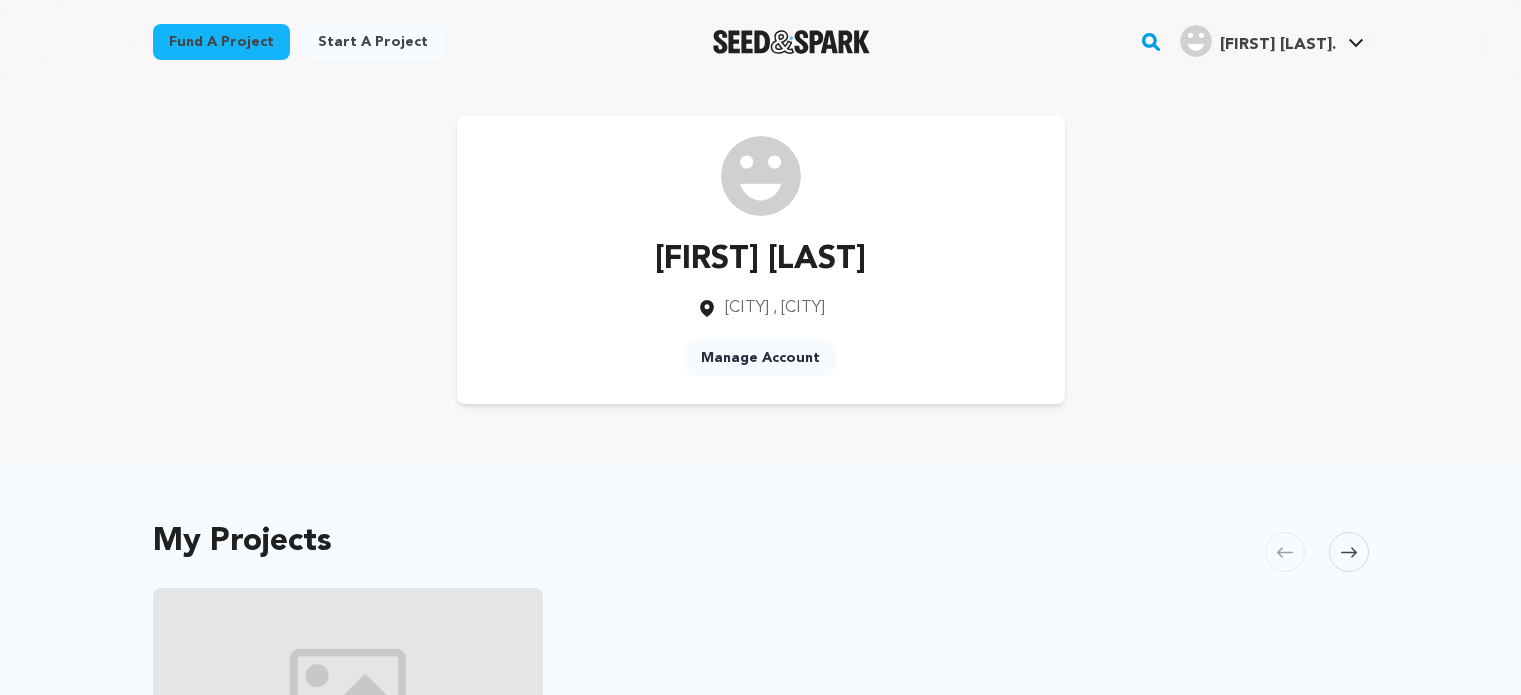 scroll, scrollTop: 0, scrollLeft: 0, axis: both 